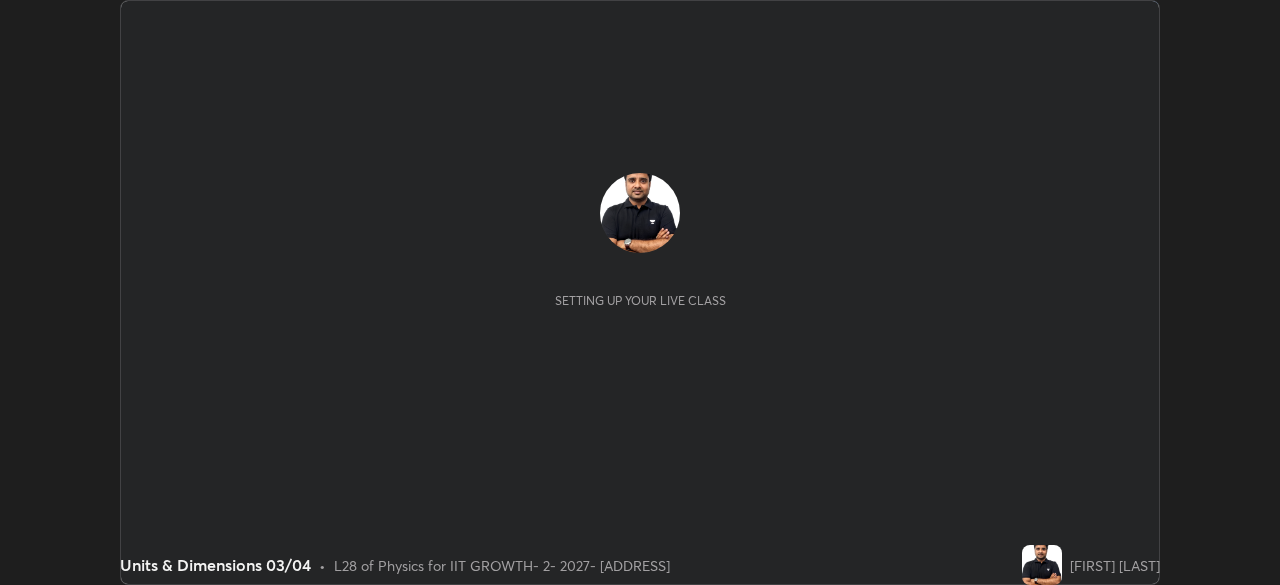 scroll, scrollTop: 0, scrollLeft: 0, axis: both 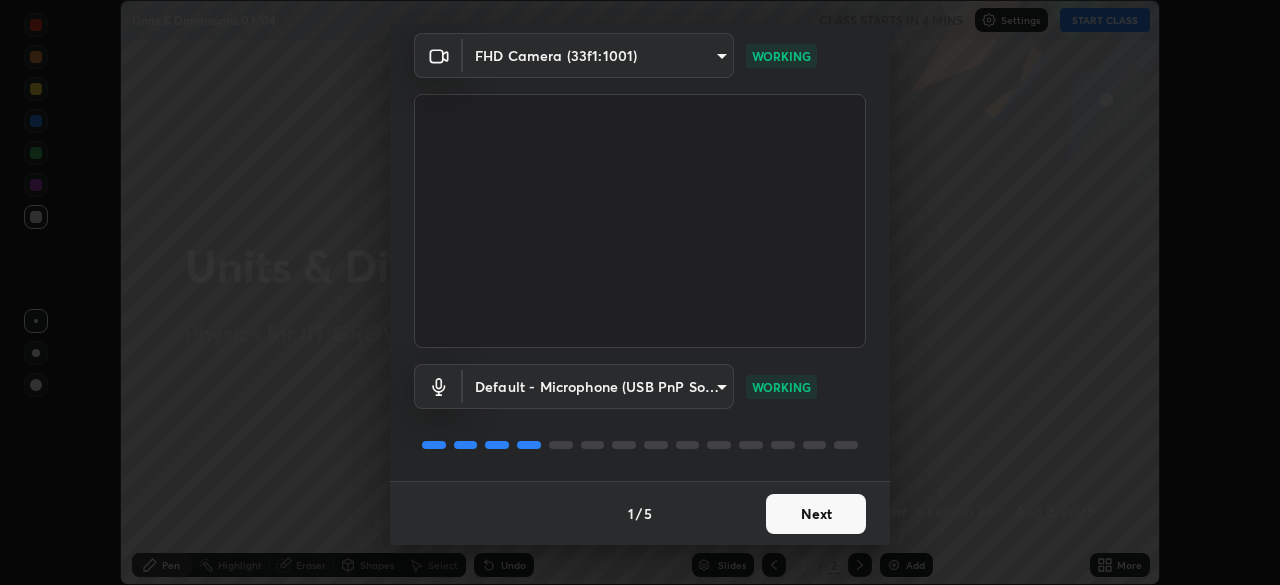 click on "Next" at bounding box center [816, 514] 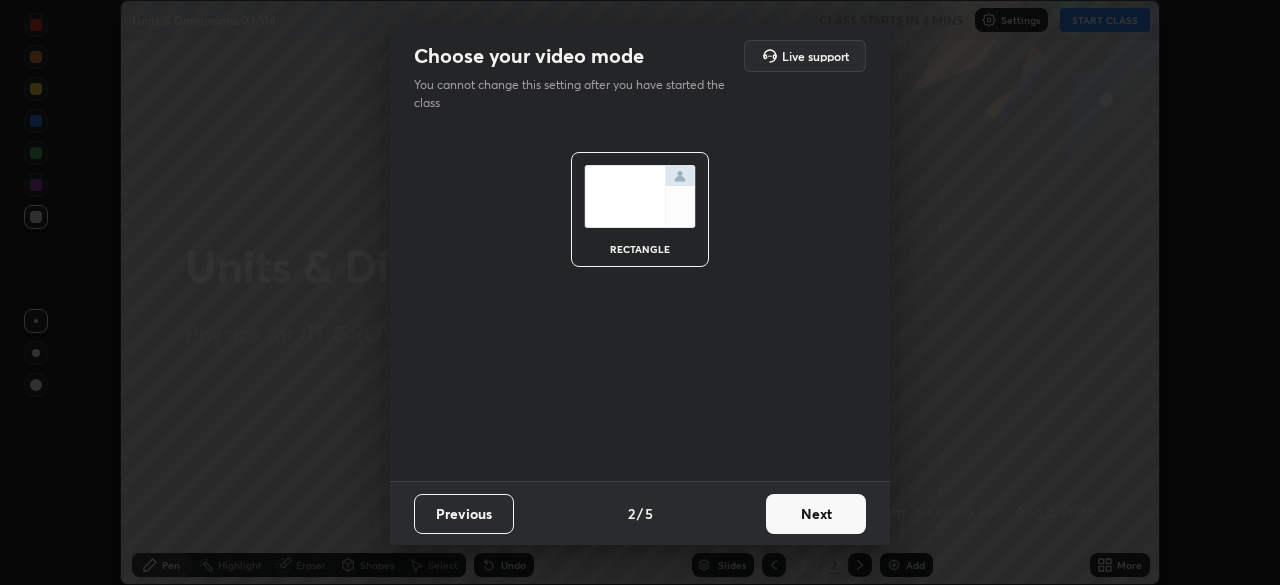 scroll, scrollTop: 0, scrollLeft: 0, axis: both 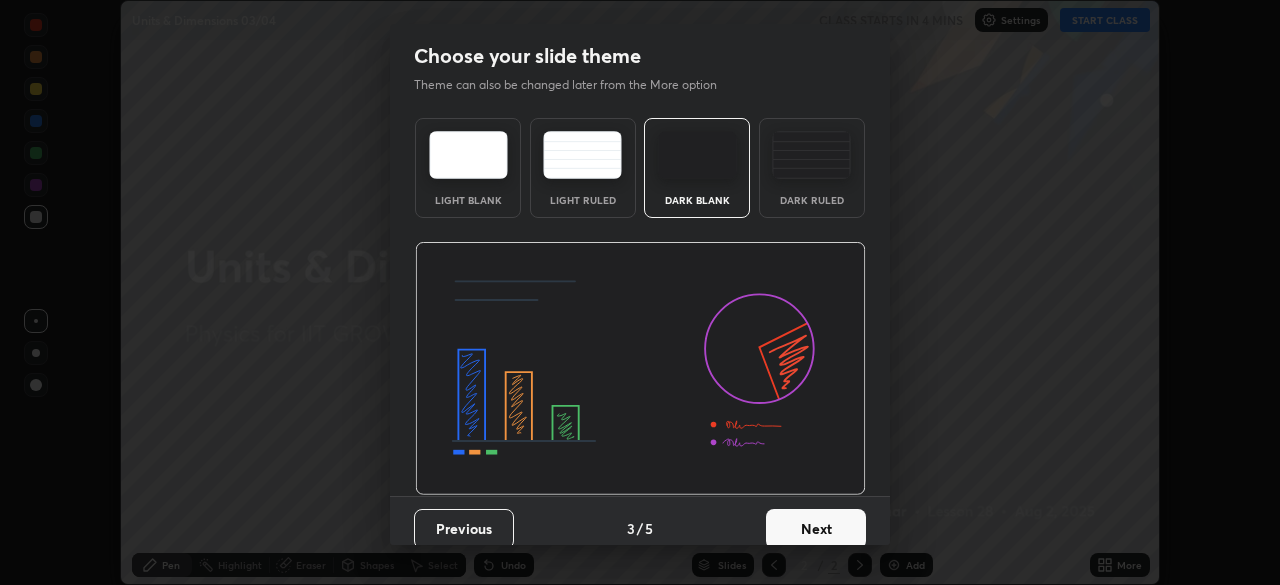 click on "Next" at bounding box center (816, 529) 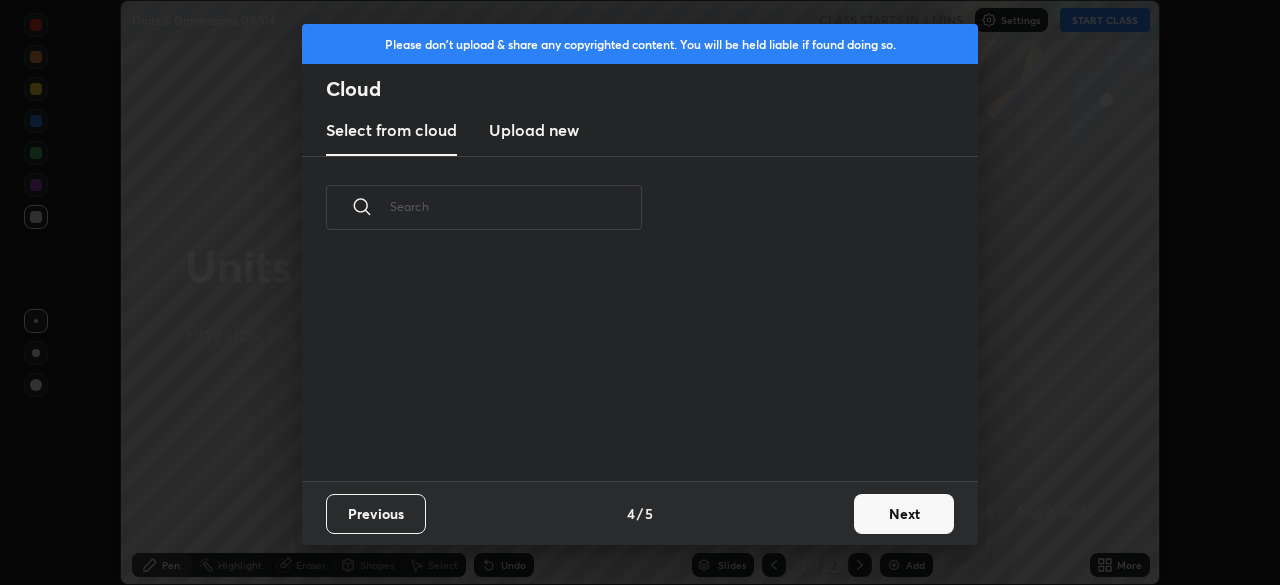 click on "Next" at bounding box center (904, 514) 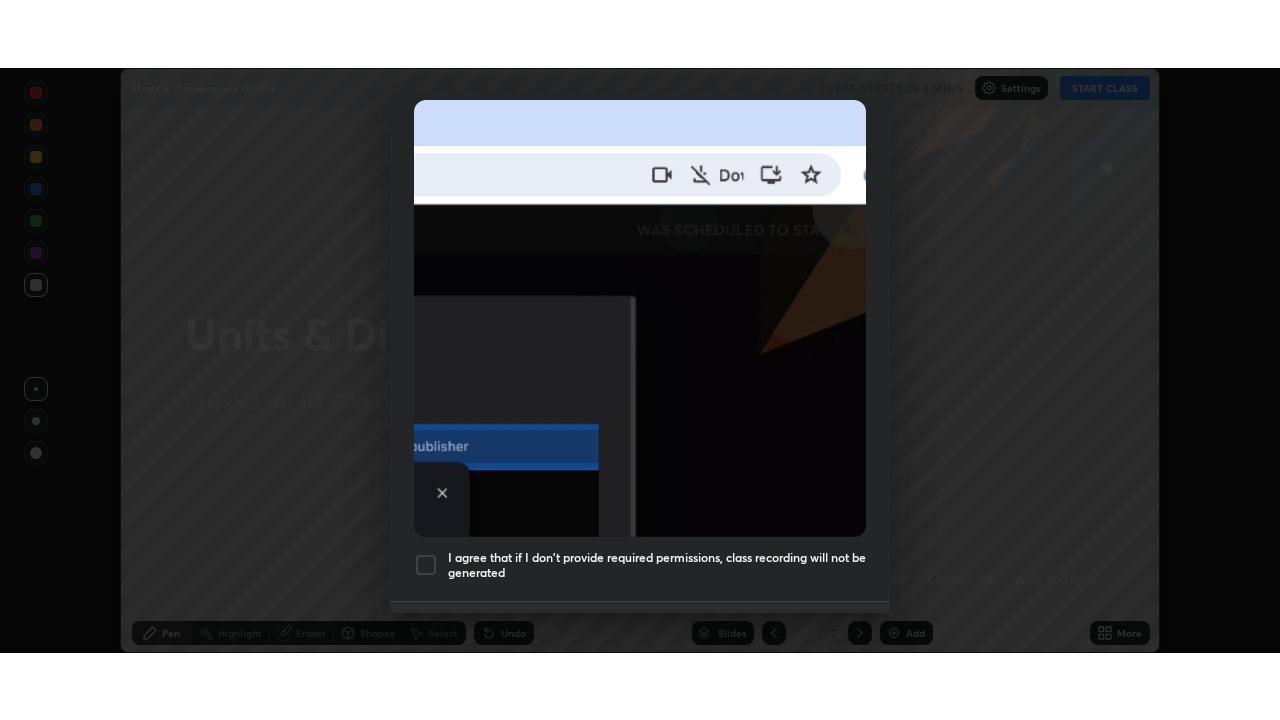 scroll, scrollTop: 479, scrollLeft: 0, axis: vertical 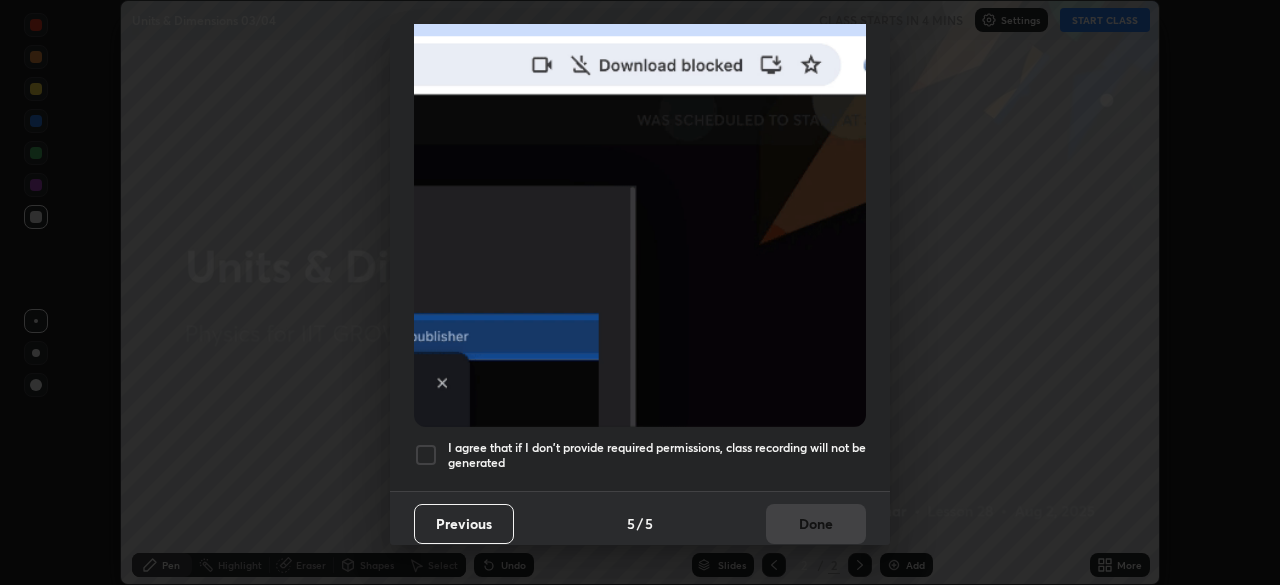 click at bounding box center (426, 455) 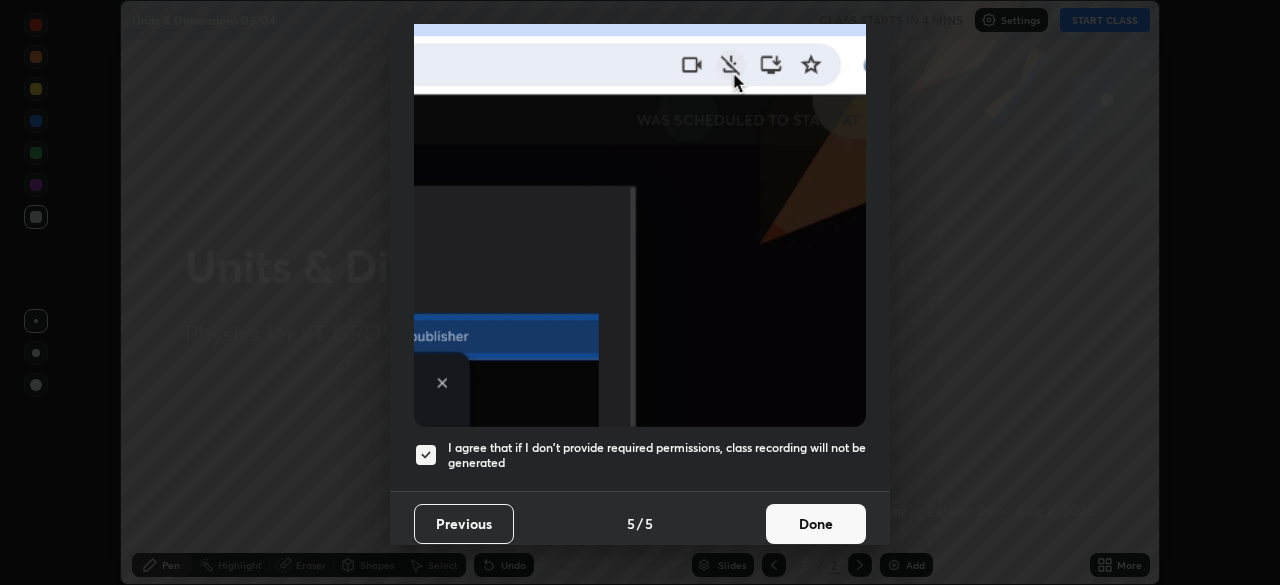 click on "Done" at bounding box center (816, 524) 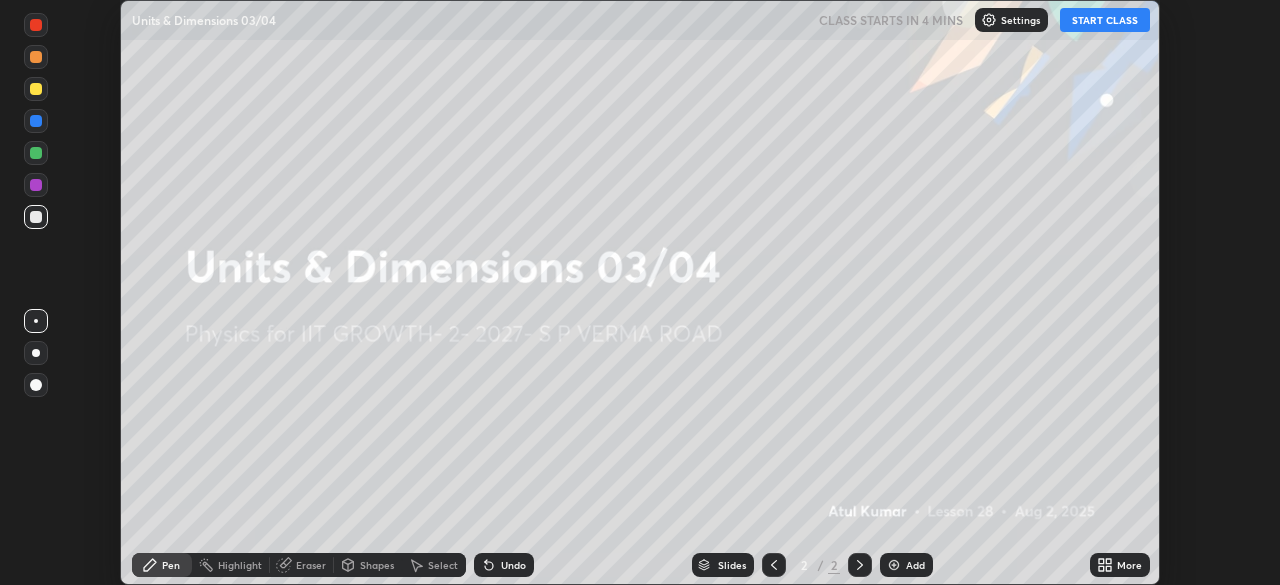 click 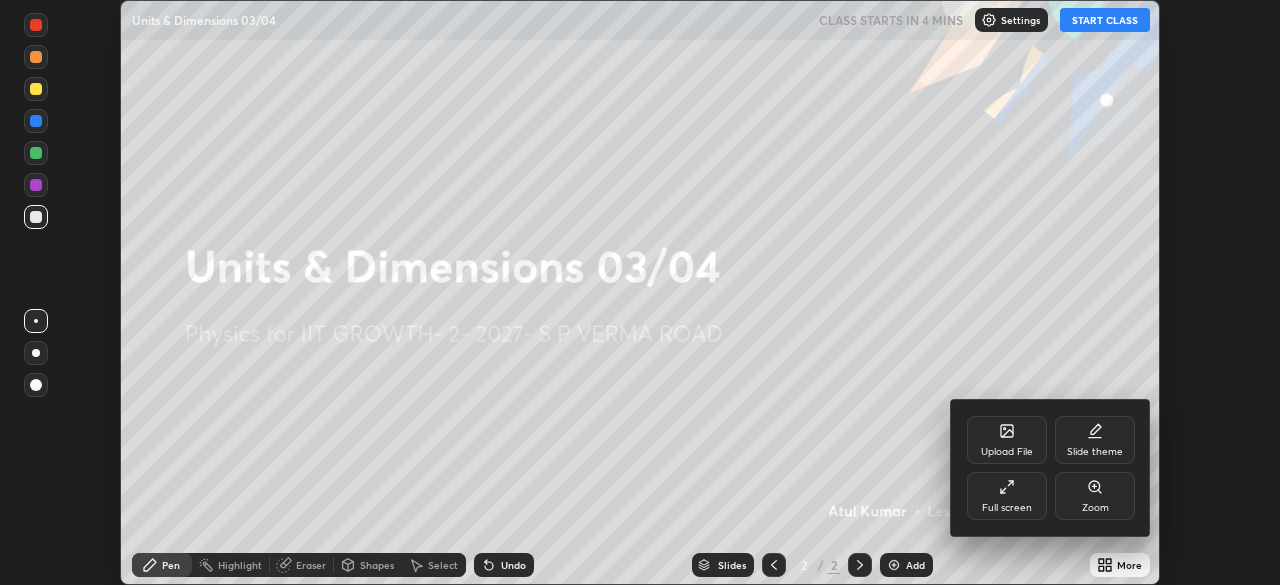 click on "Full screen" at bounding box center (1007, 496) 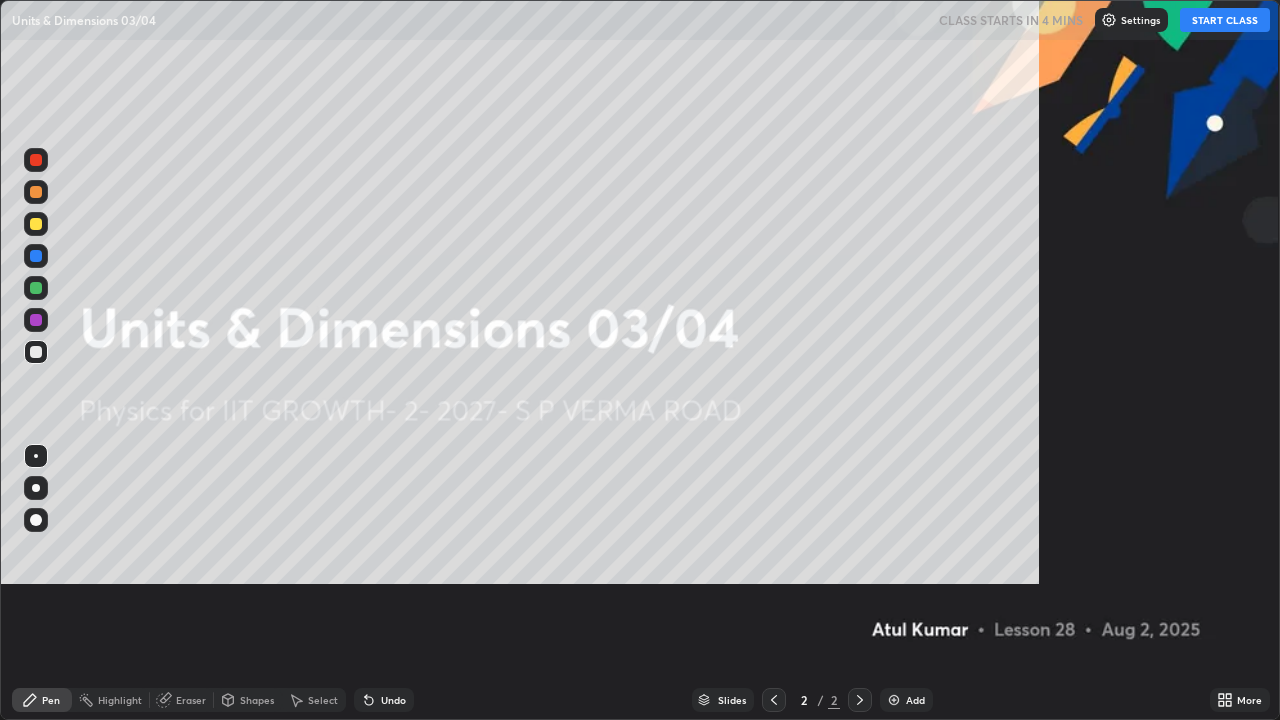 scroll, scrollTop: 99280, scrollLeft: 98720, axis: both 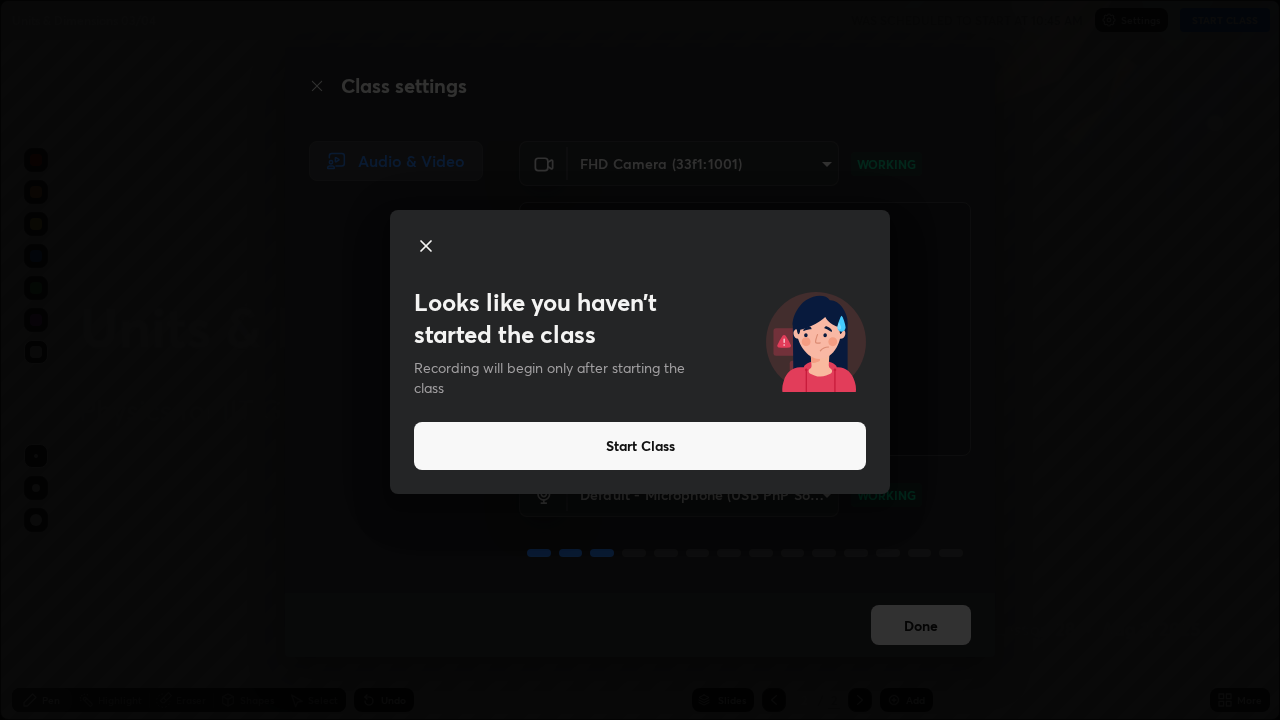 click 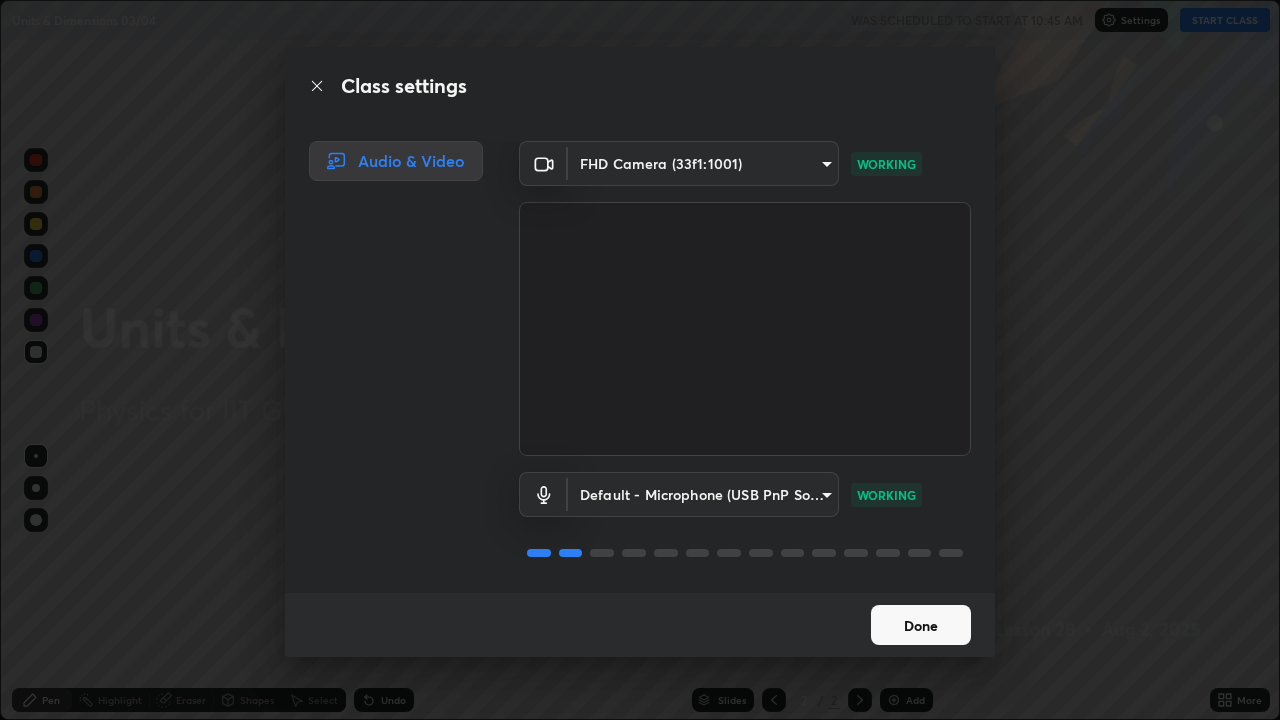 click on "Done" at bounding box center (921, 625) 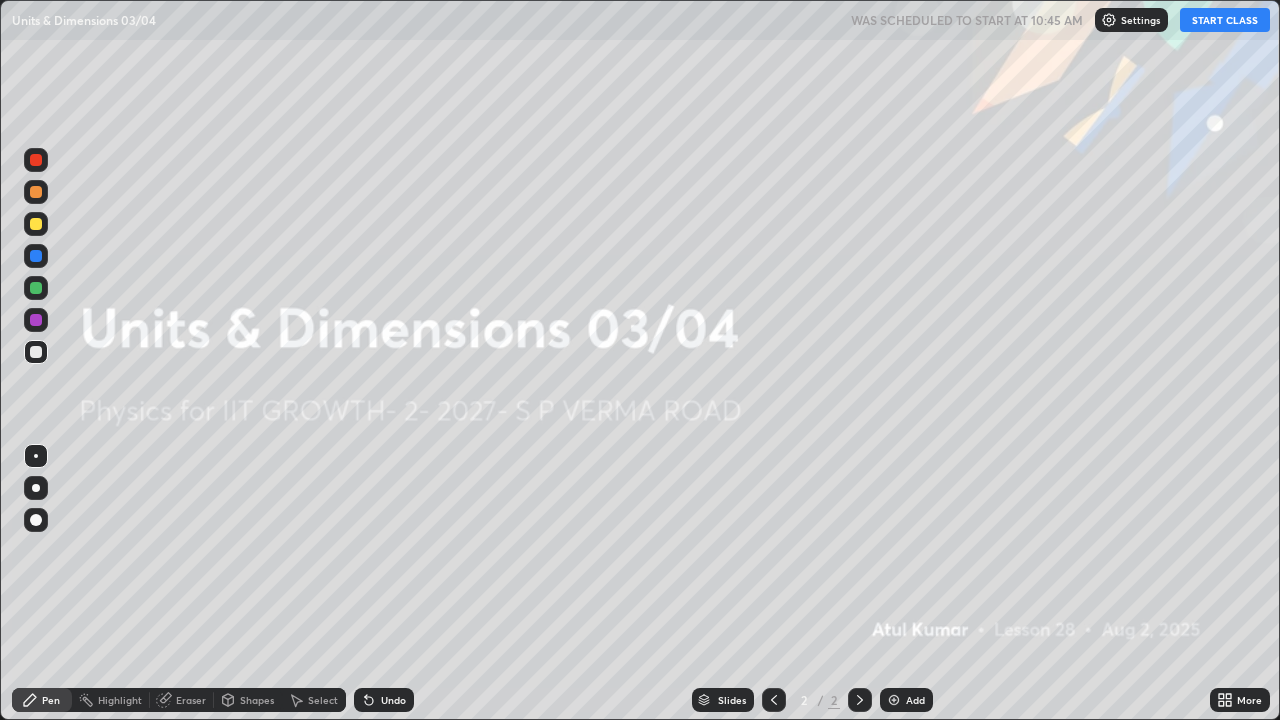 click on "START CLASS" at bounding box center (1225, 20) 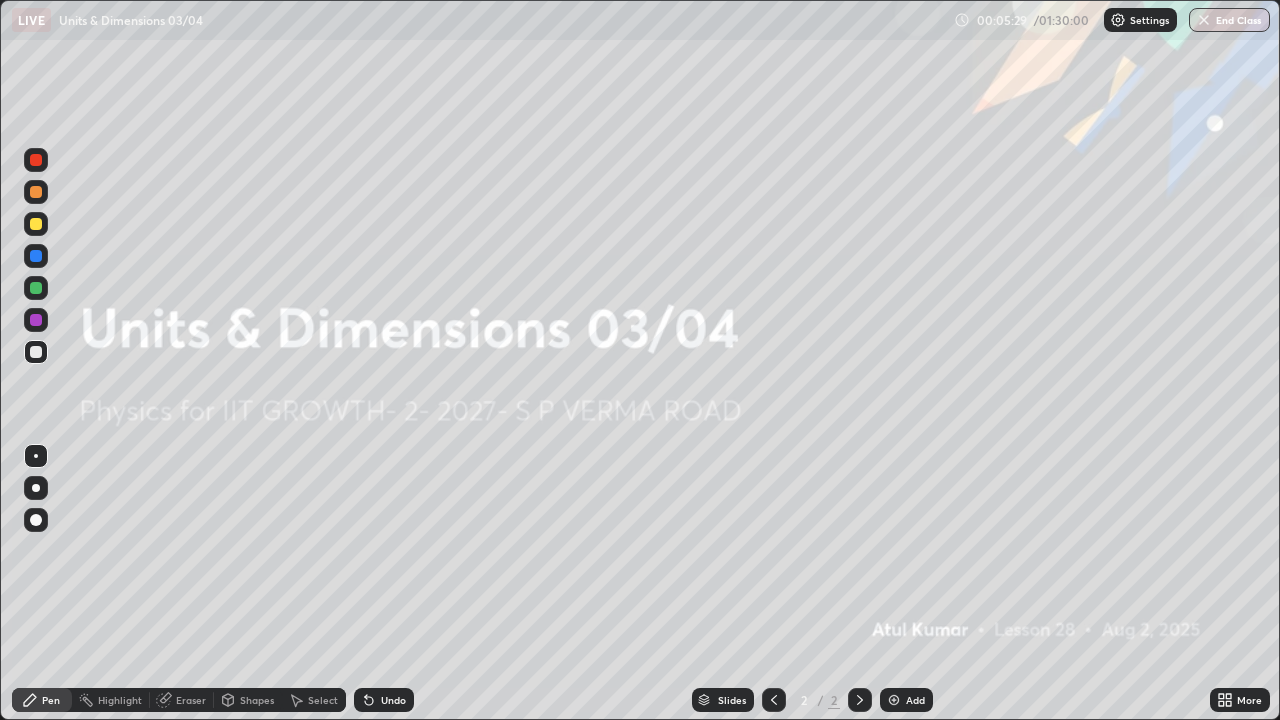 click on "Add" at bounding box center [906, 700] 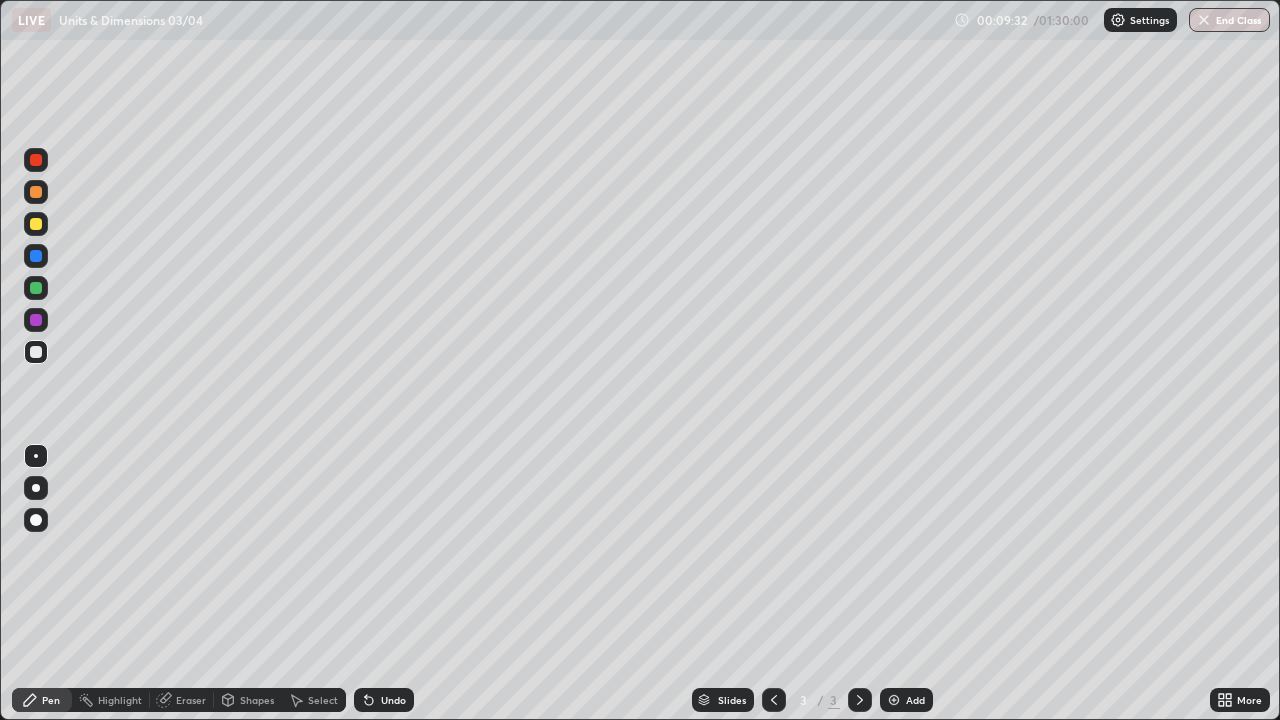 click at bounding box center (36, 224) 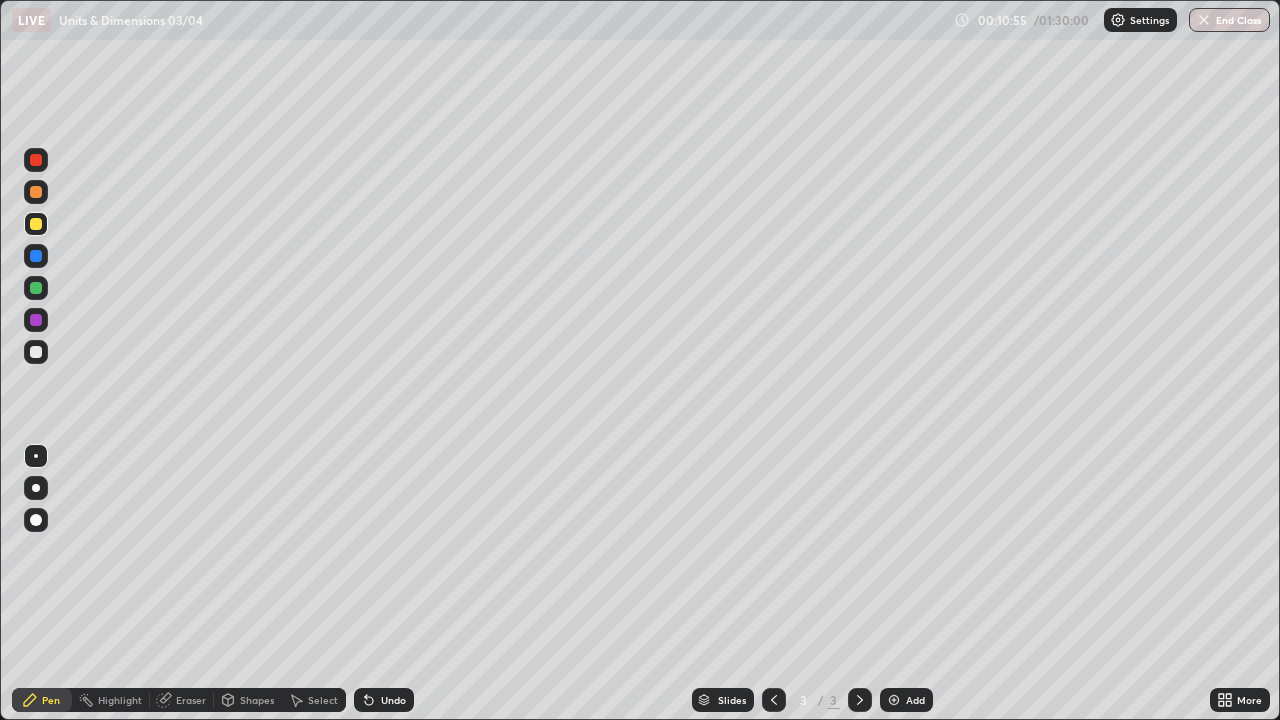 click on "Add" at bounding box center [906, 700] 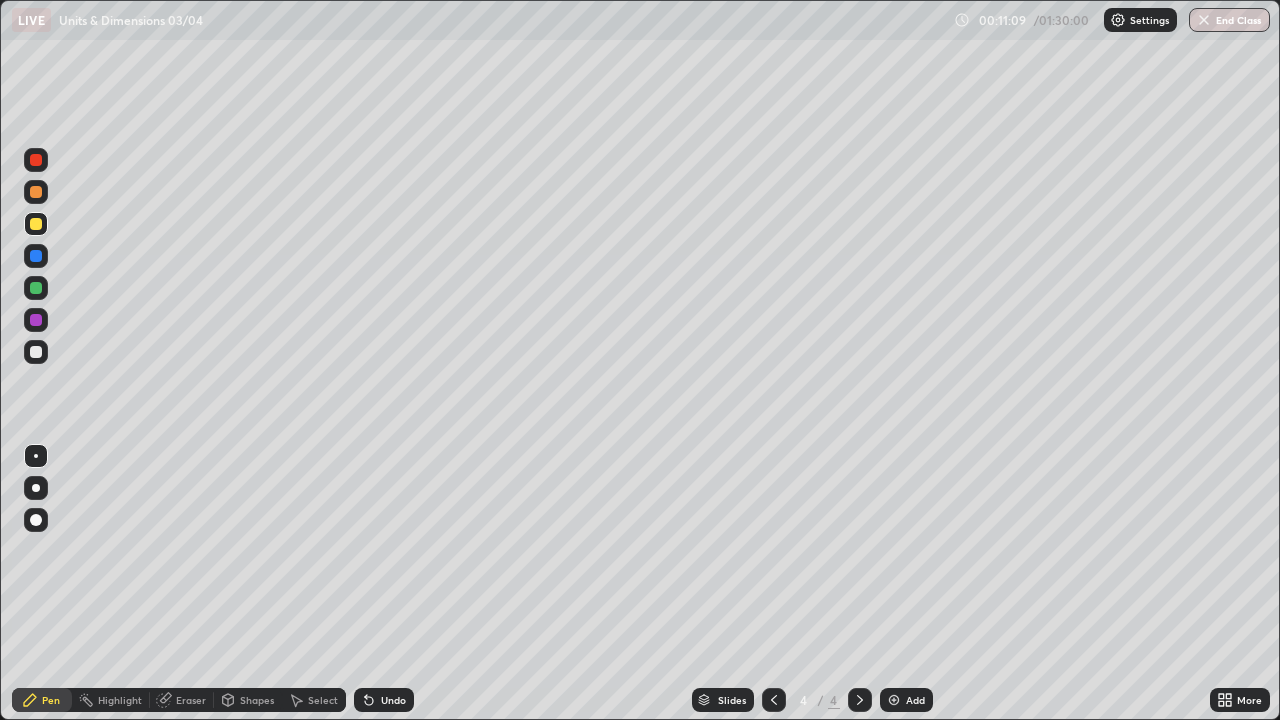 click on "Undo" at bounding box center (393, 700) 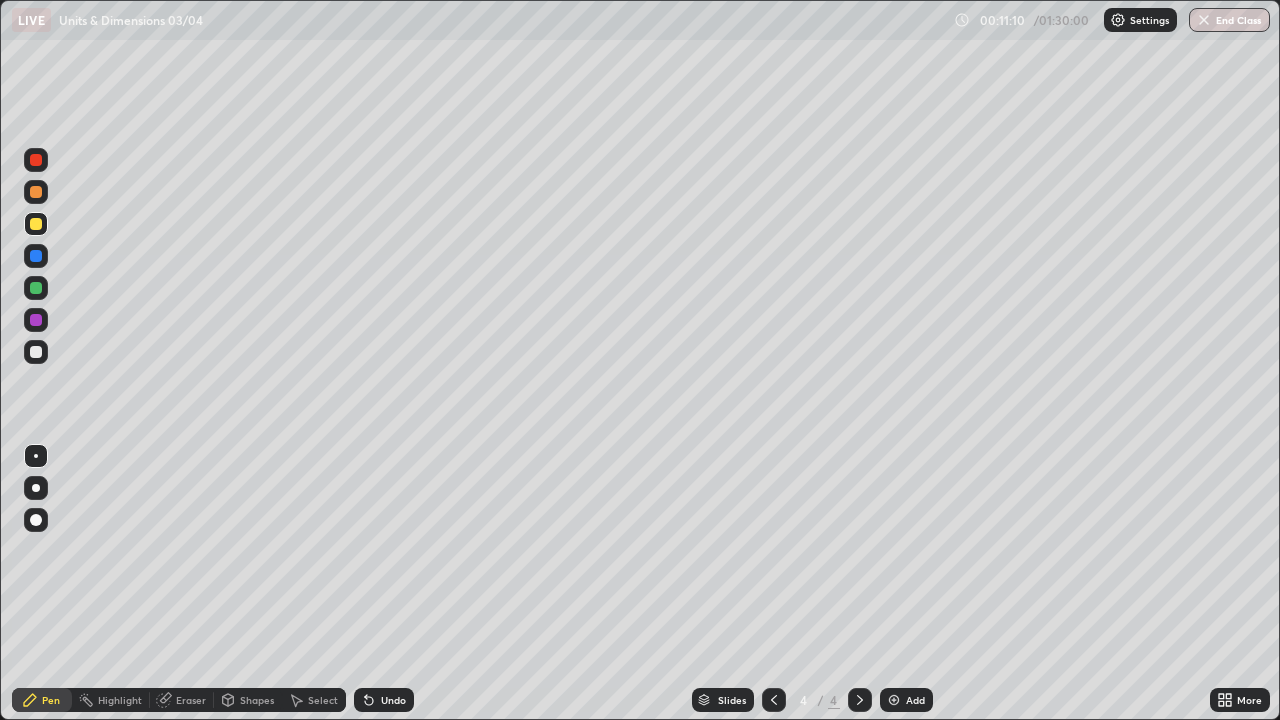 click on "Undo" at bounding box center (384, 700) 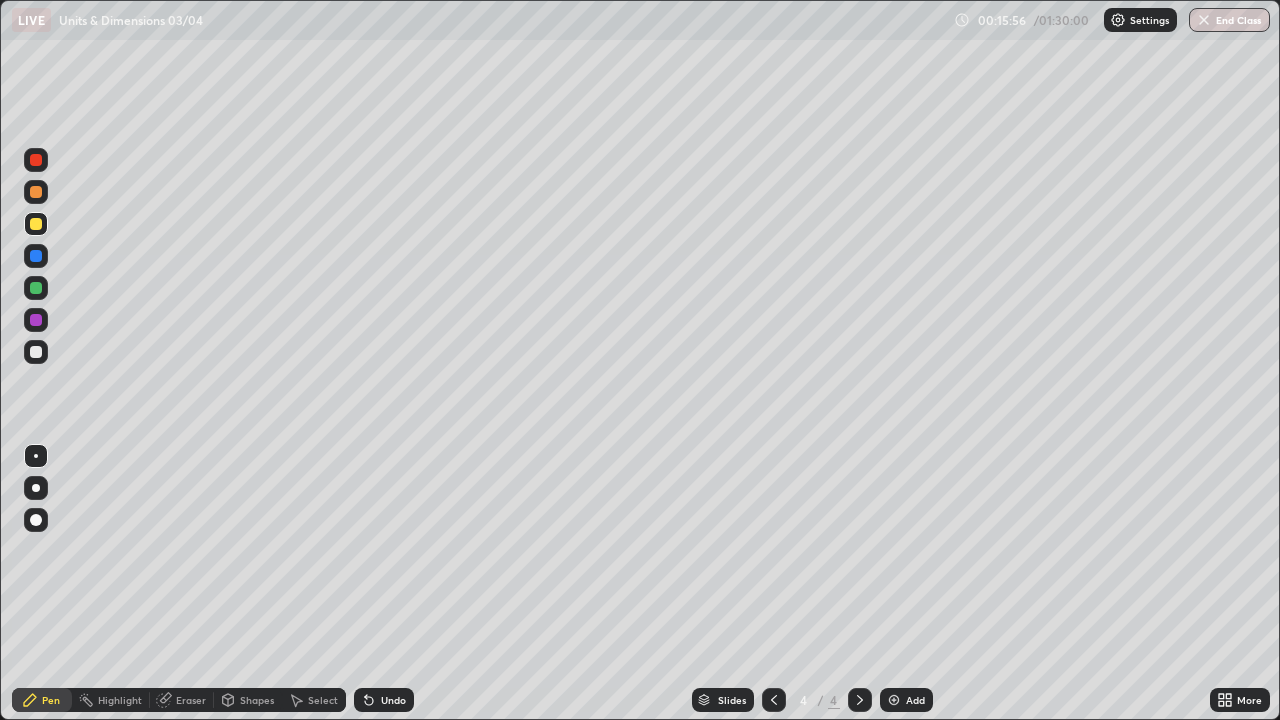 click at bounding box center (894, 700) 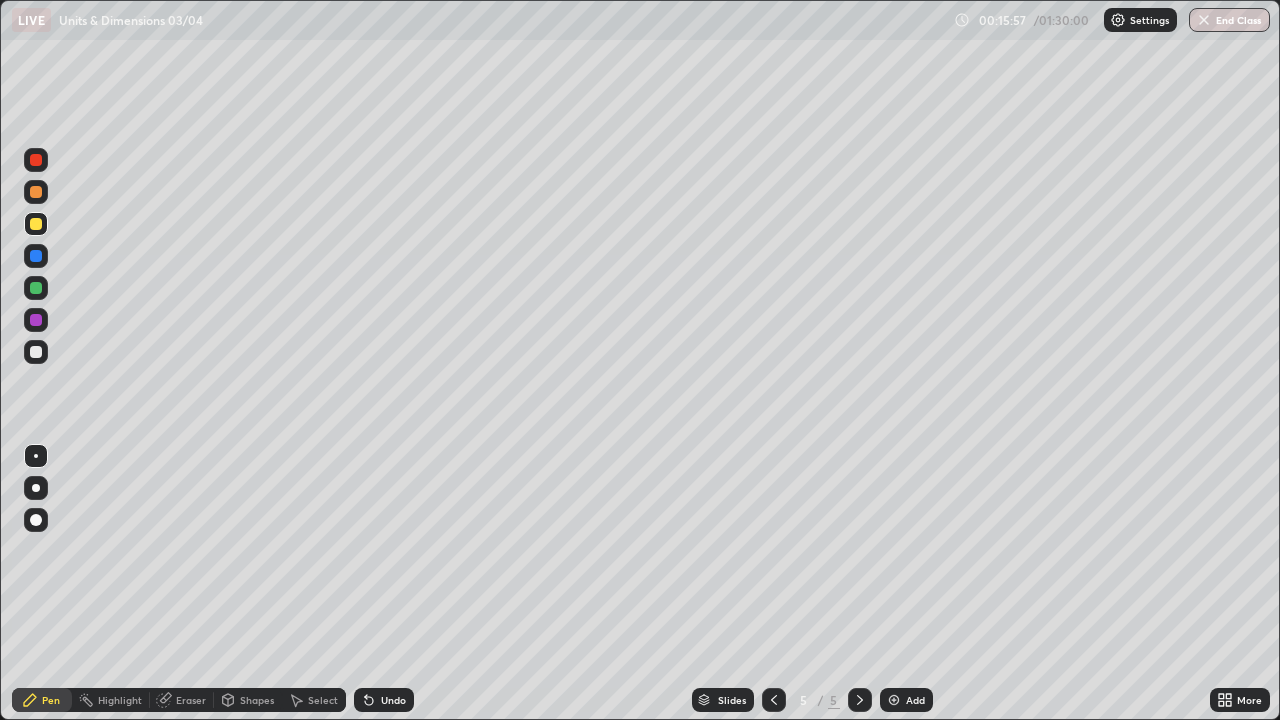 click at bounding box center (36, 192) 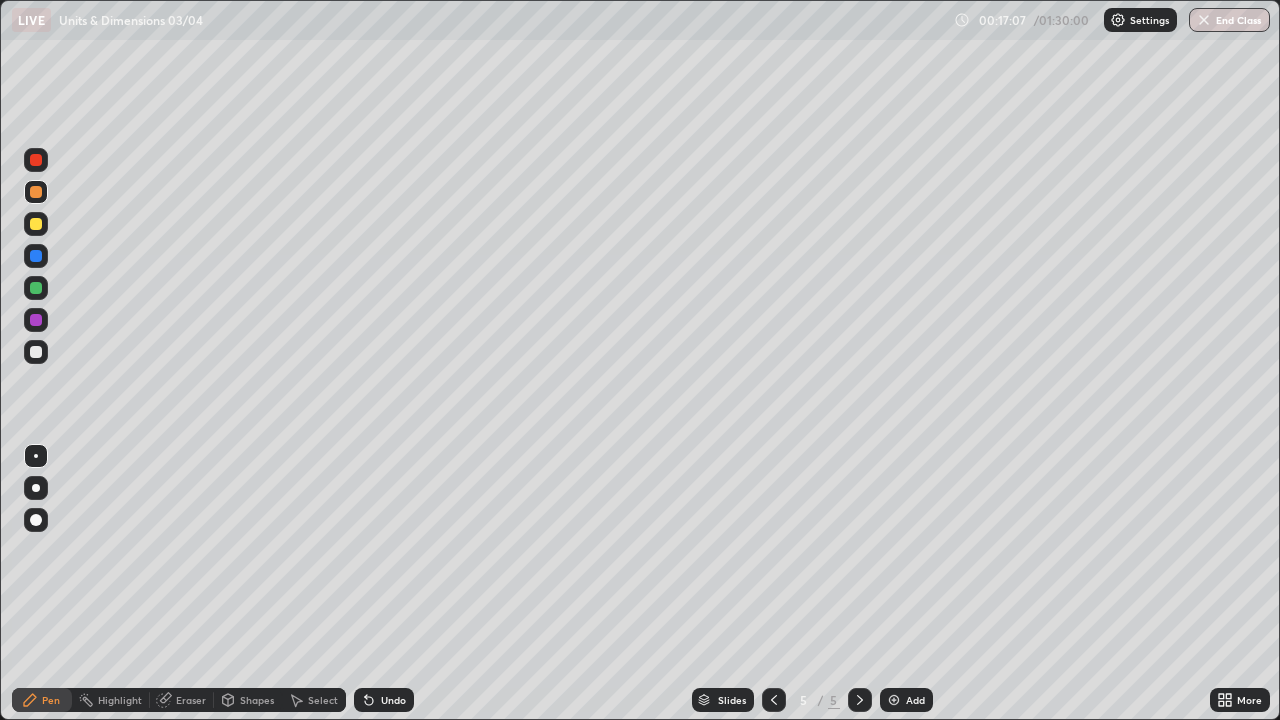 click at bounding box center [36, 224] 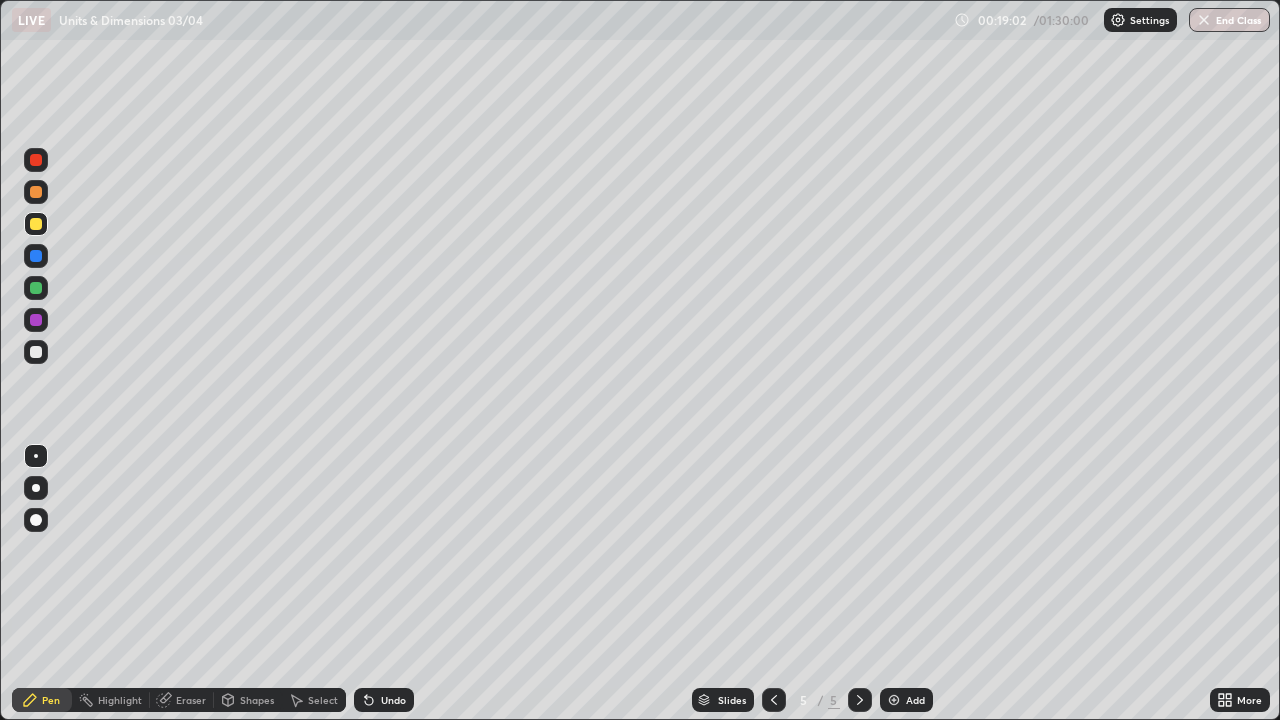 click at bounding box center (36, 192) 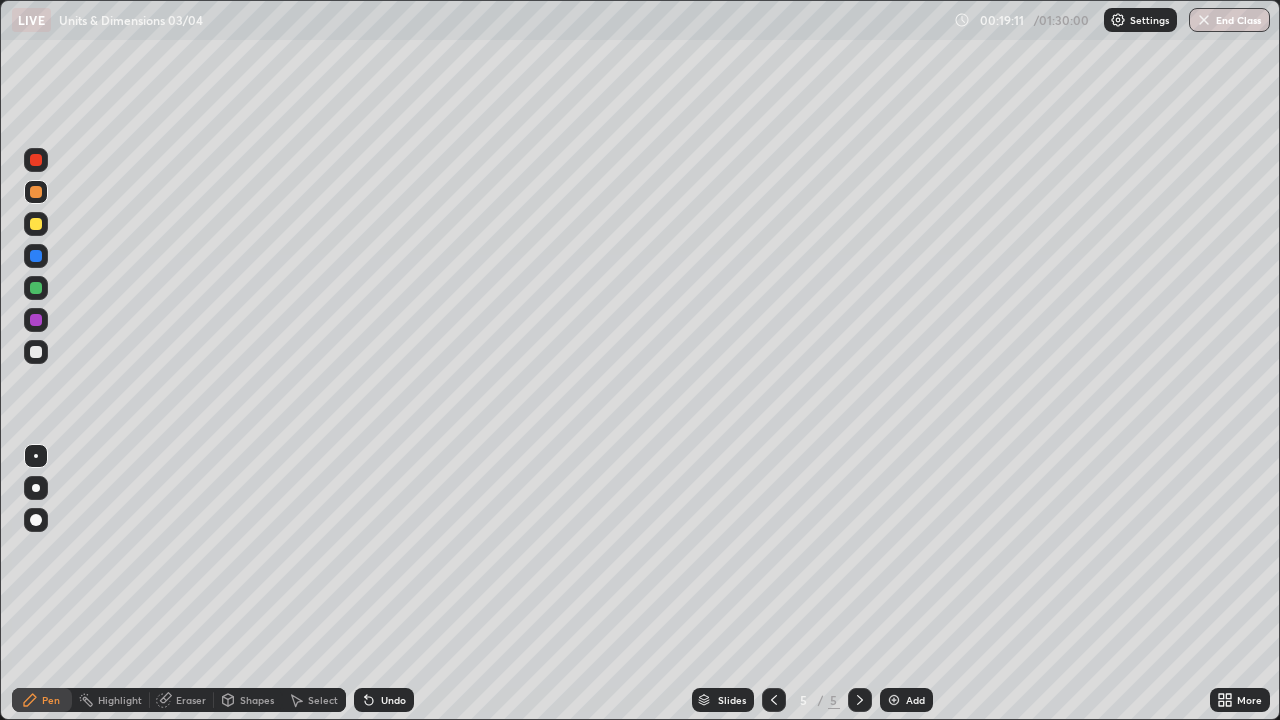 click on "Undo" at bounding box center [393, 700] 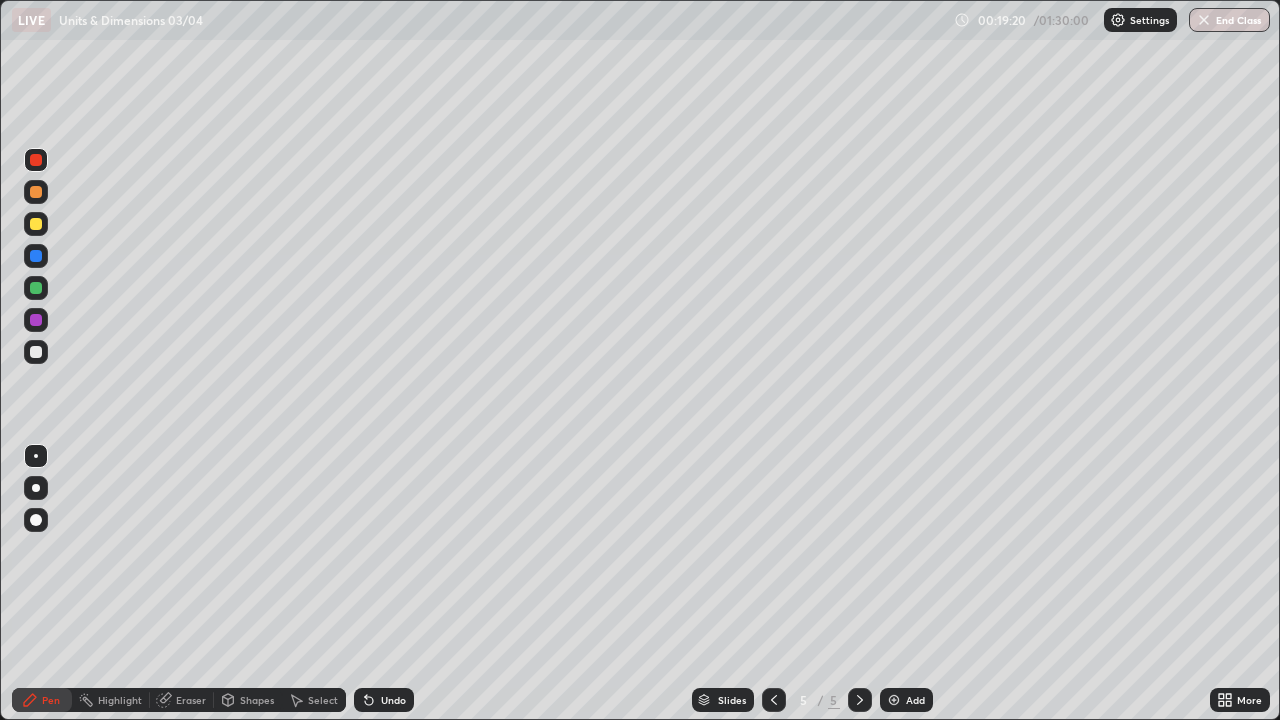 click on "Pen" at bounding box center [42, 700] 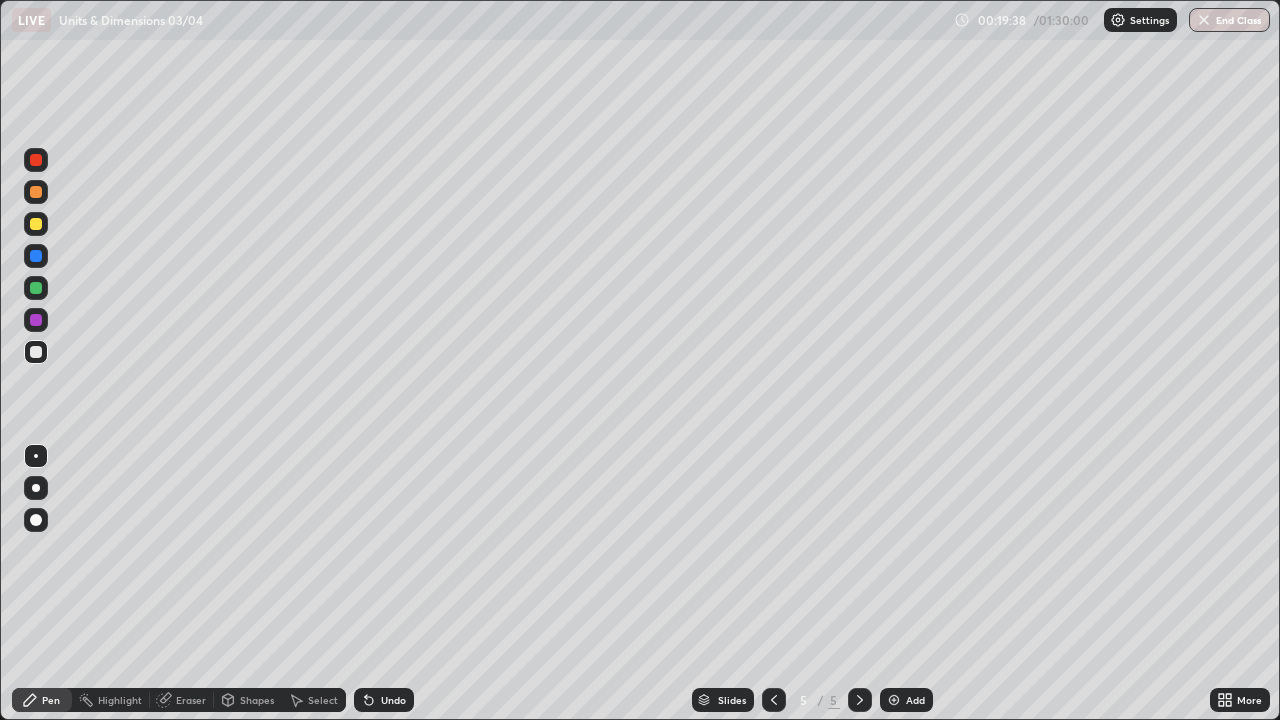 click 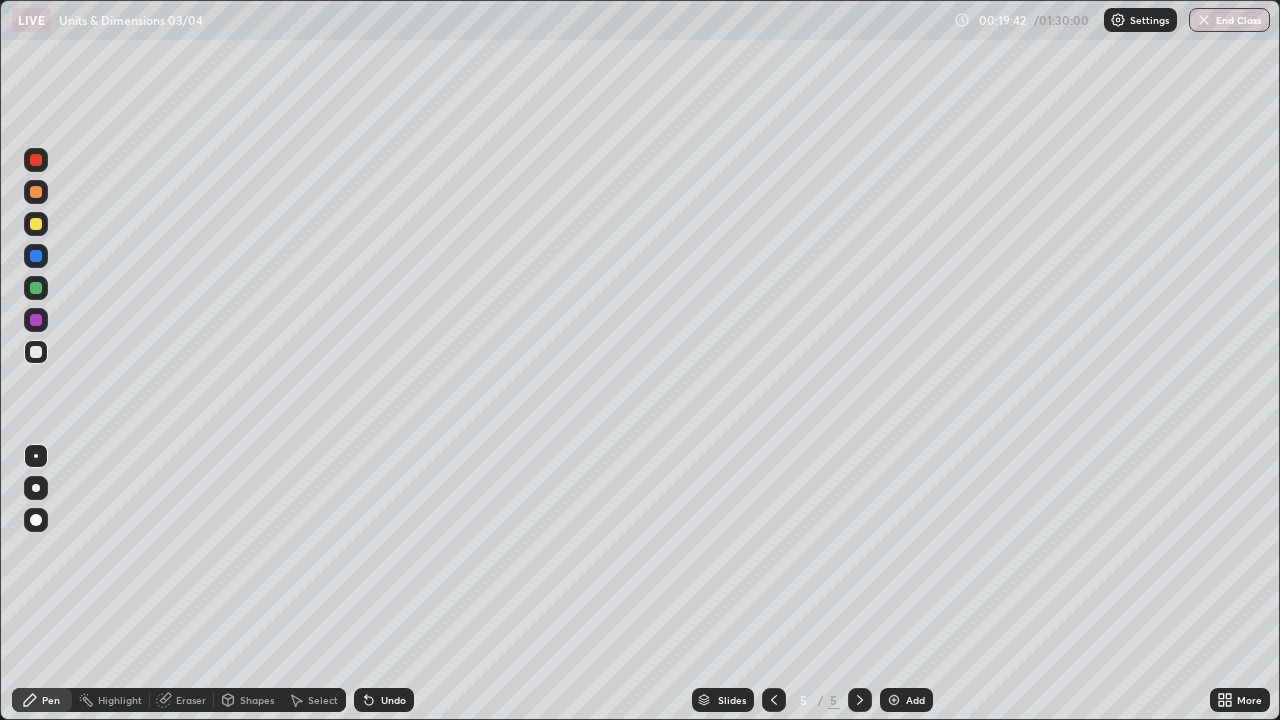 click on "Eraser" at bounding box center [182, 700] 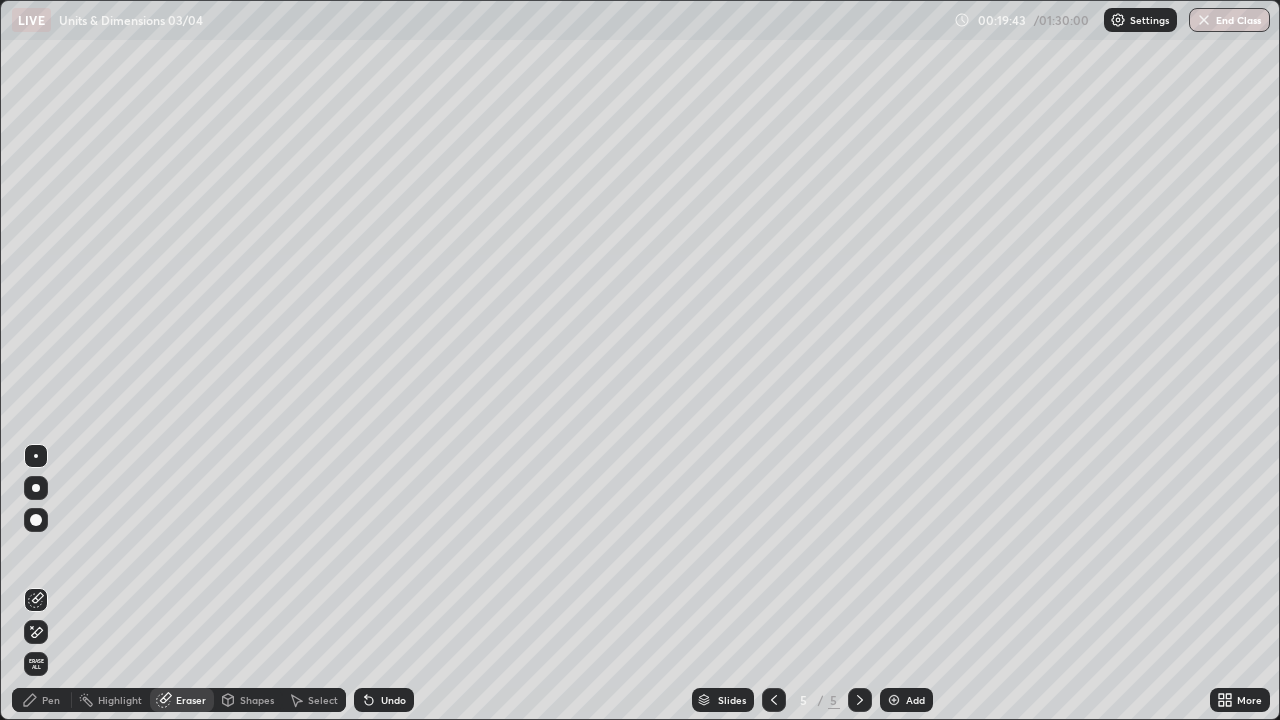 click at bounding box center (36, 456) 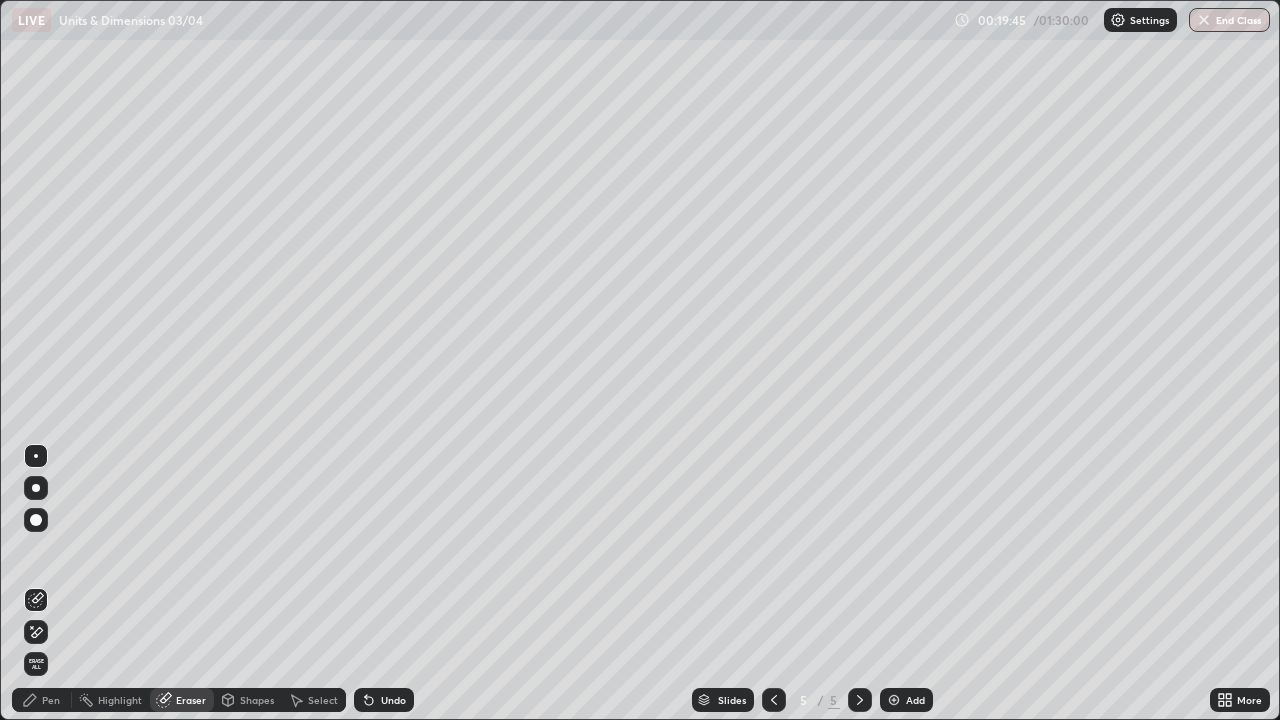 click on "Pen" at bounding box center [42, 700] 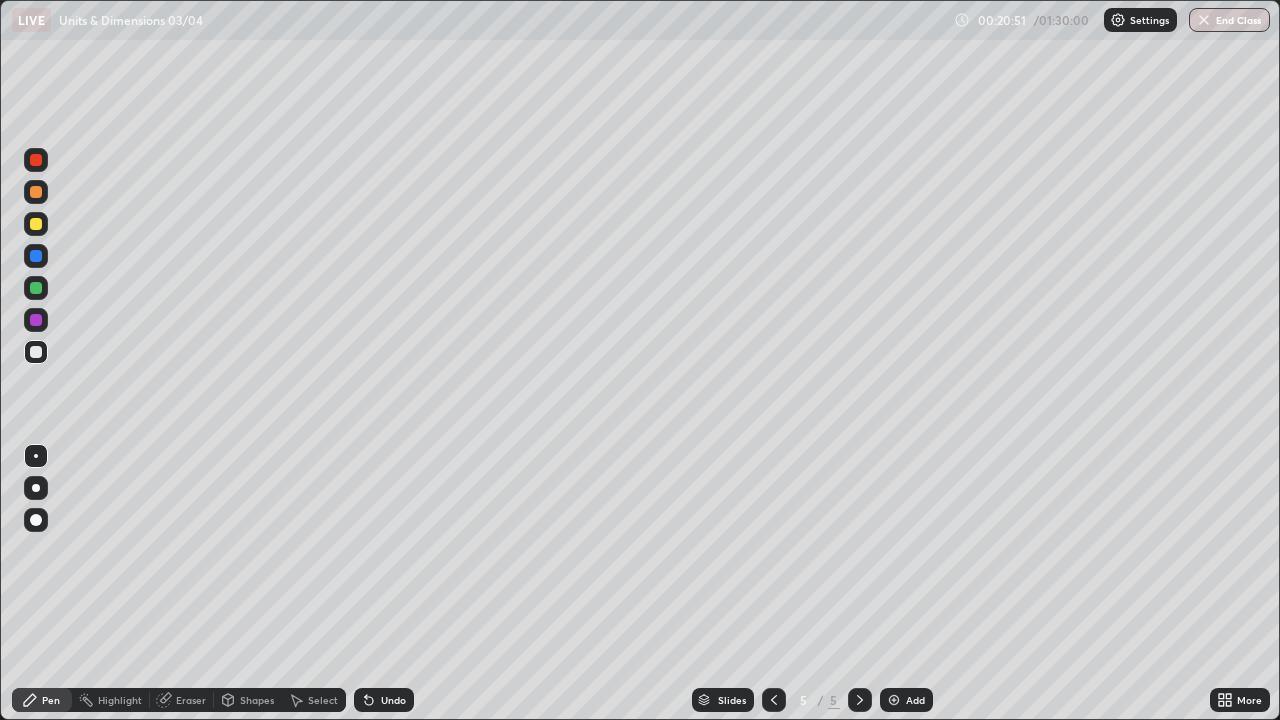 click on "Undo" at bounding box center [393, 700] 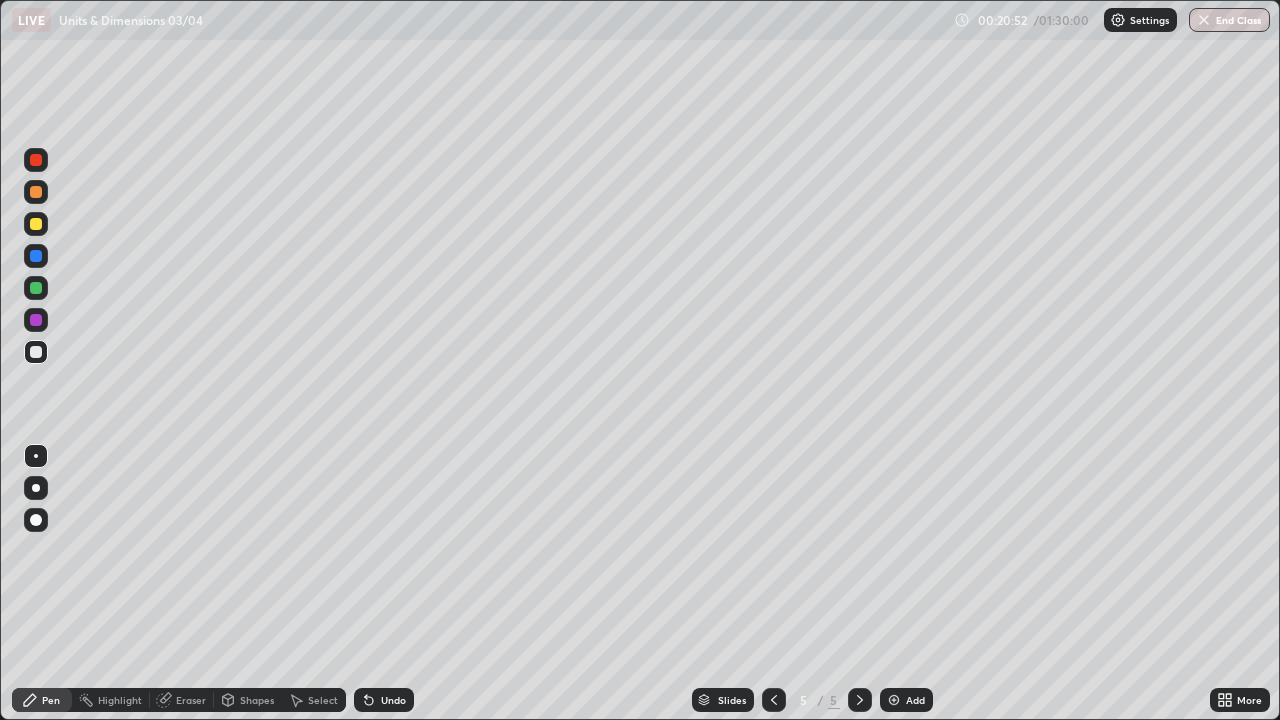click on "Undo" at bounding box center (384, 700) 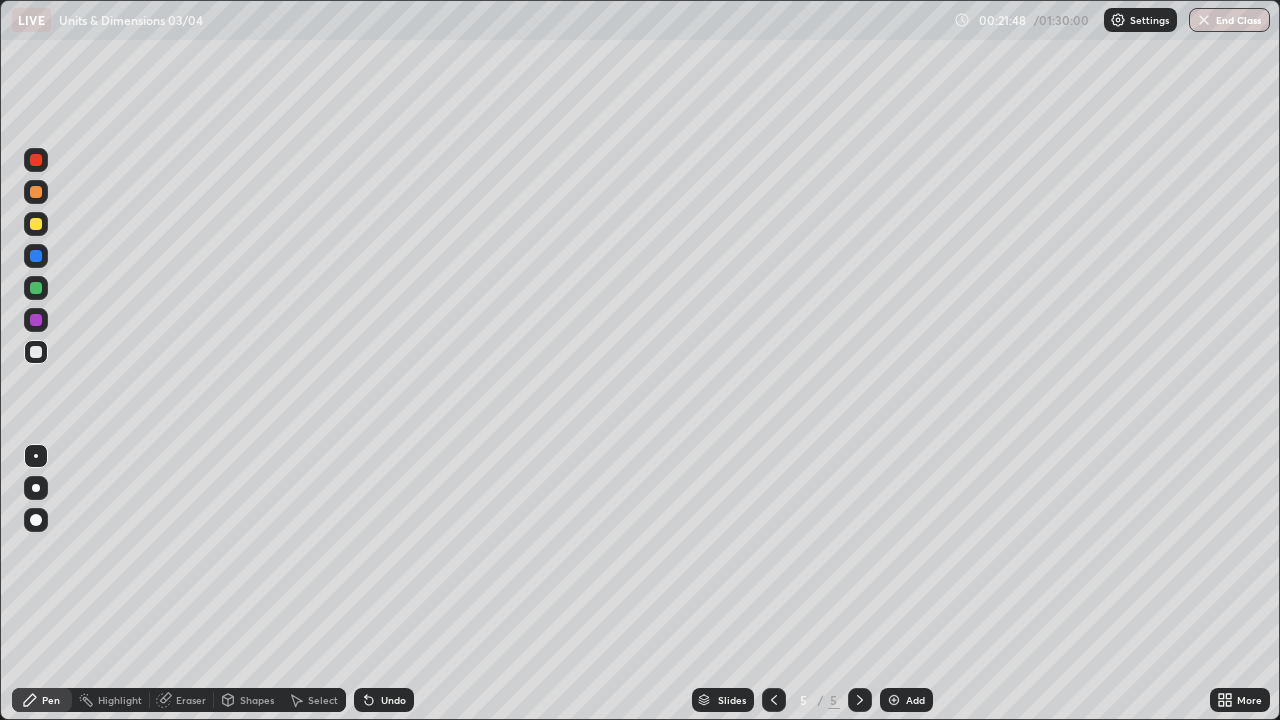 click on "Select" at bounding box center [323, 700] 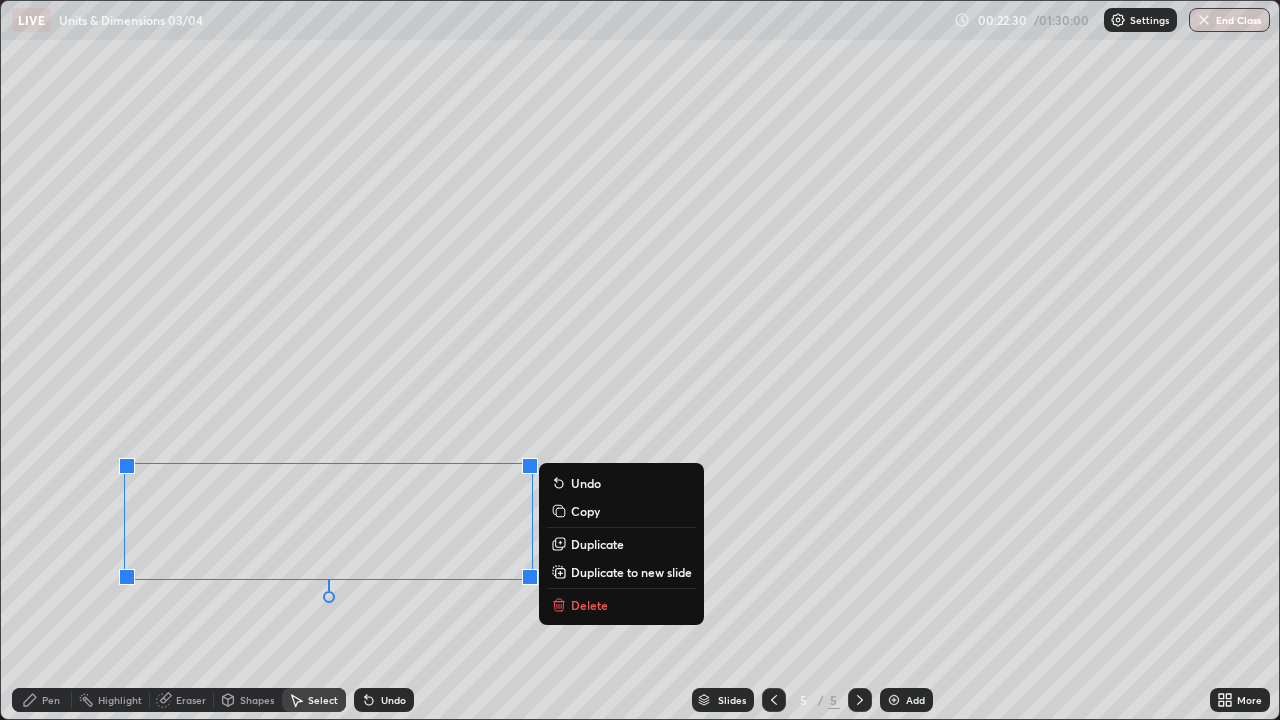 click on "Duplicate to new slide" at bounding box center (631, 572) 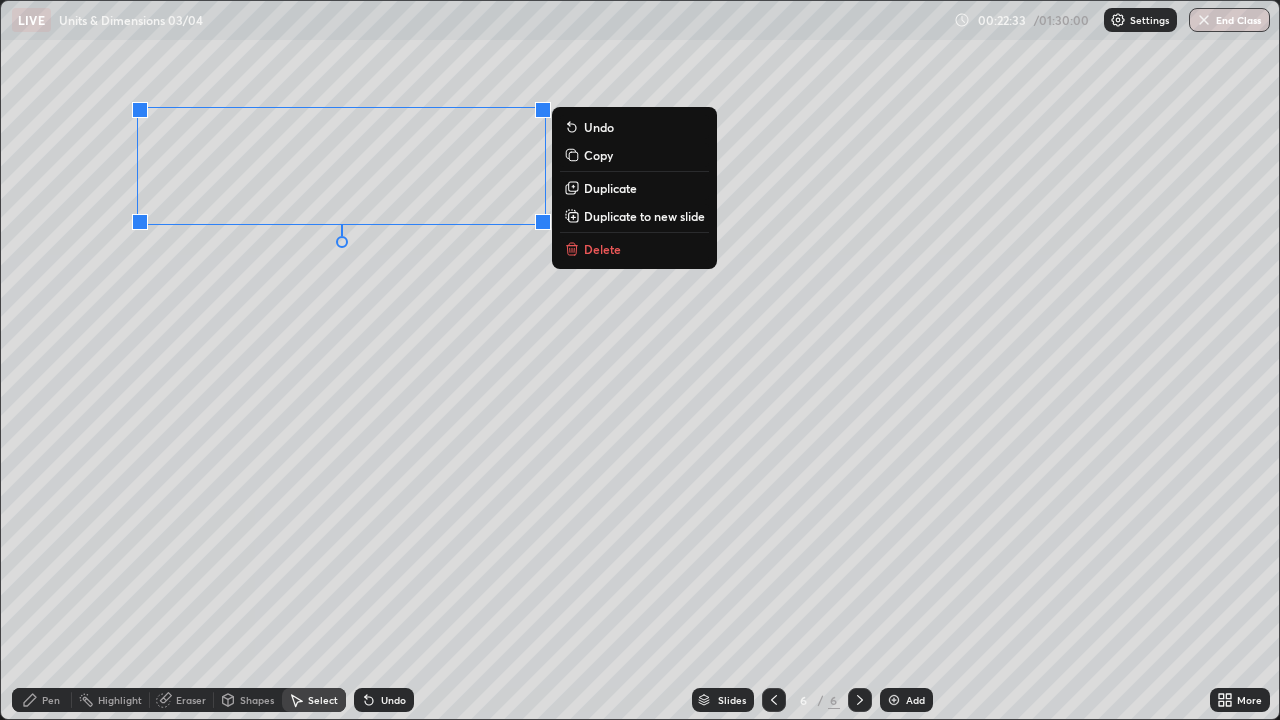 click on "Pen" at bounding box center [51, 700] 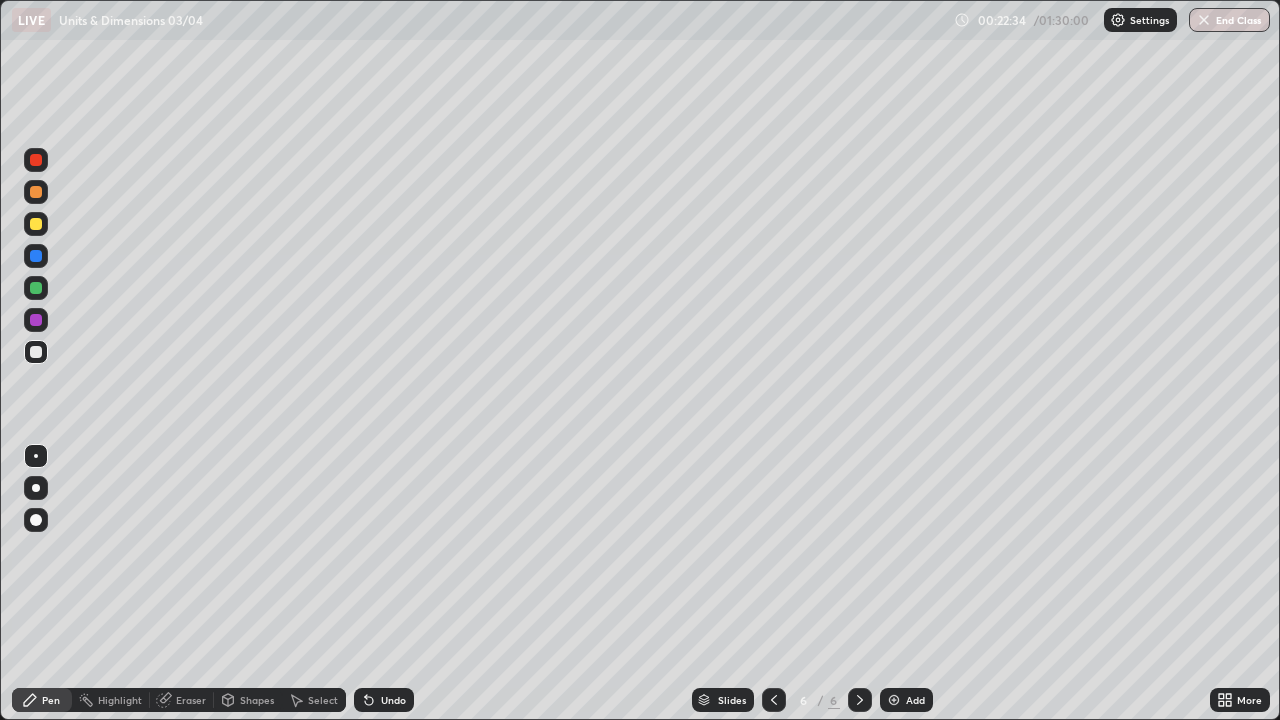 click at bounding box center [36, 288] 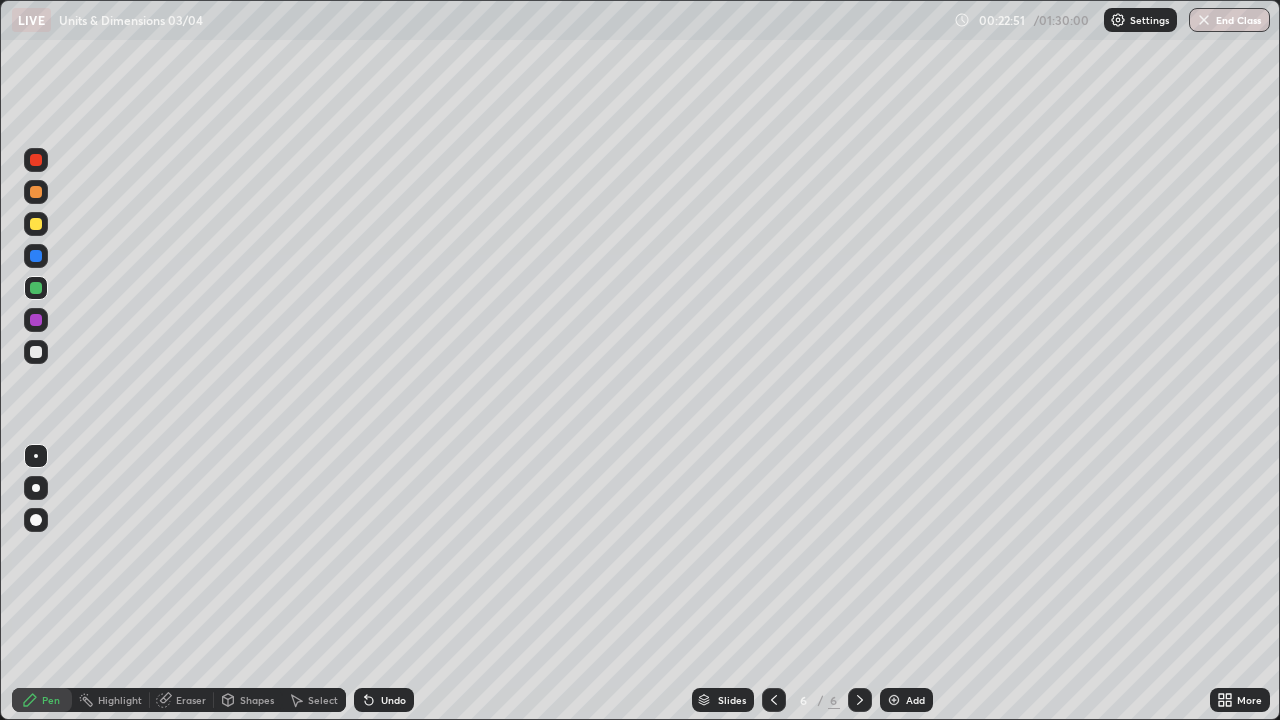 click 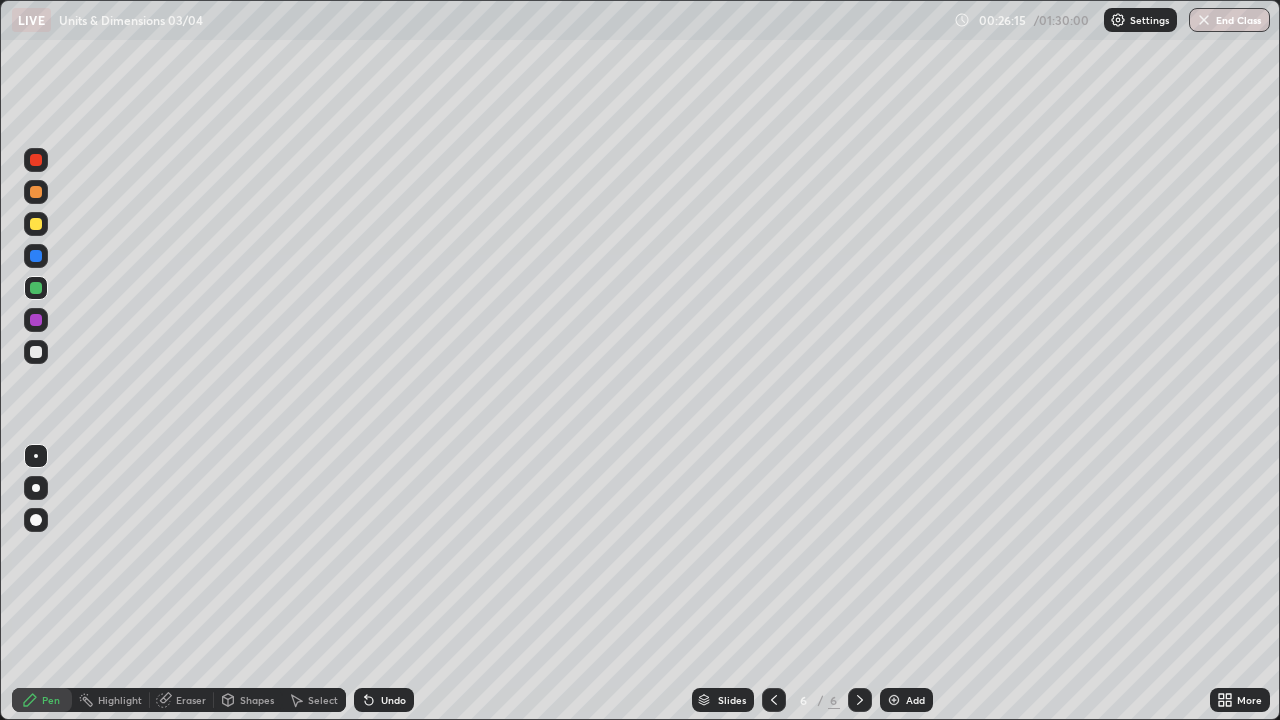 click at bounding box center [36, 224] 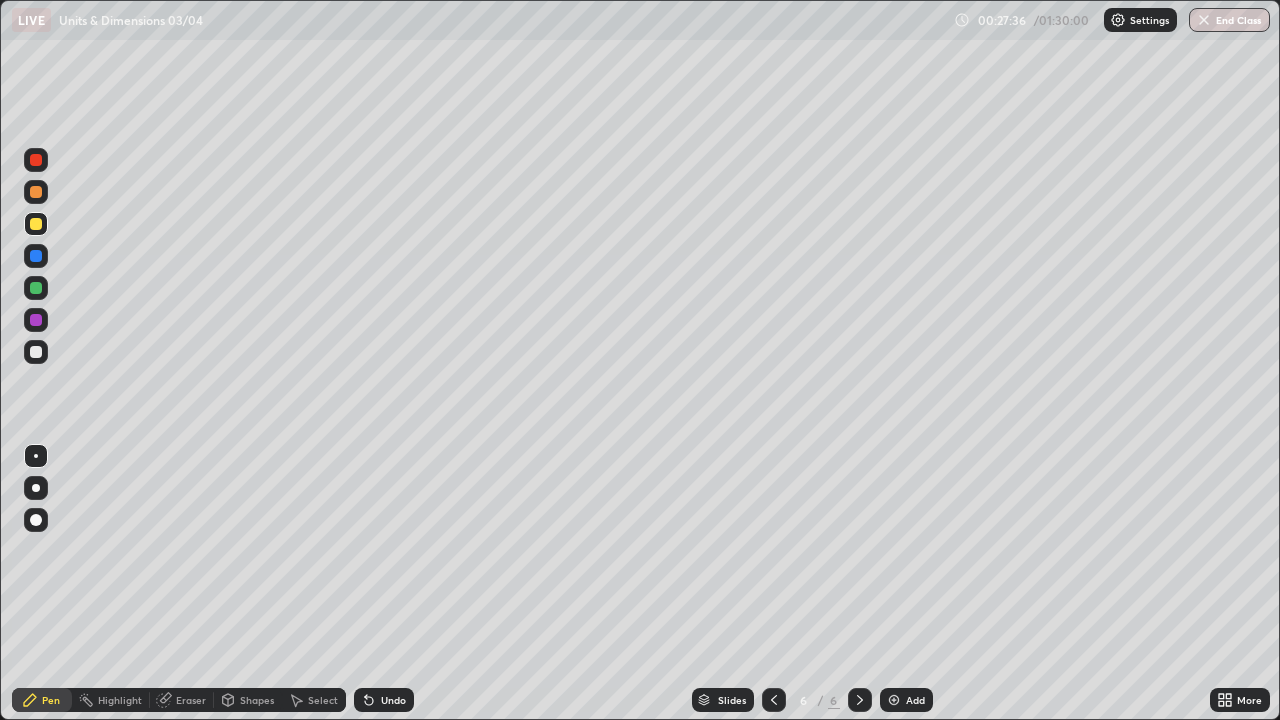 click on "Select" at bounding box center (323, 700) 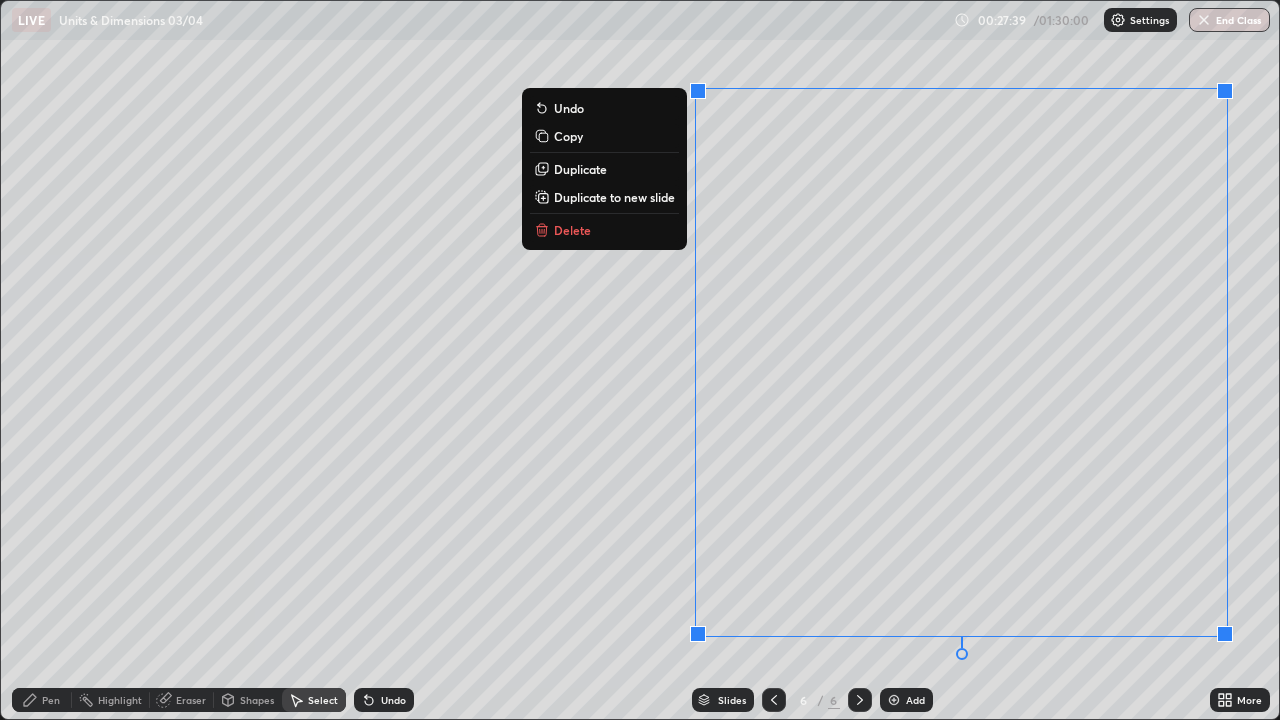 click on "Duplicate to new slide" at bounding box center [614, 197] 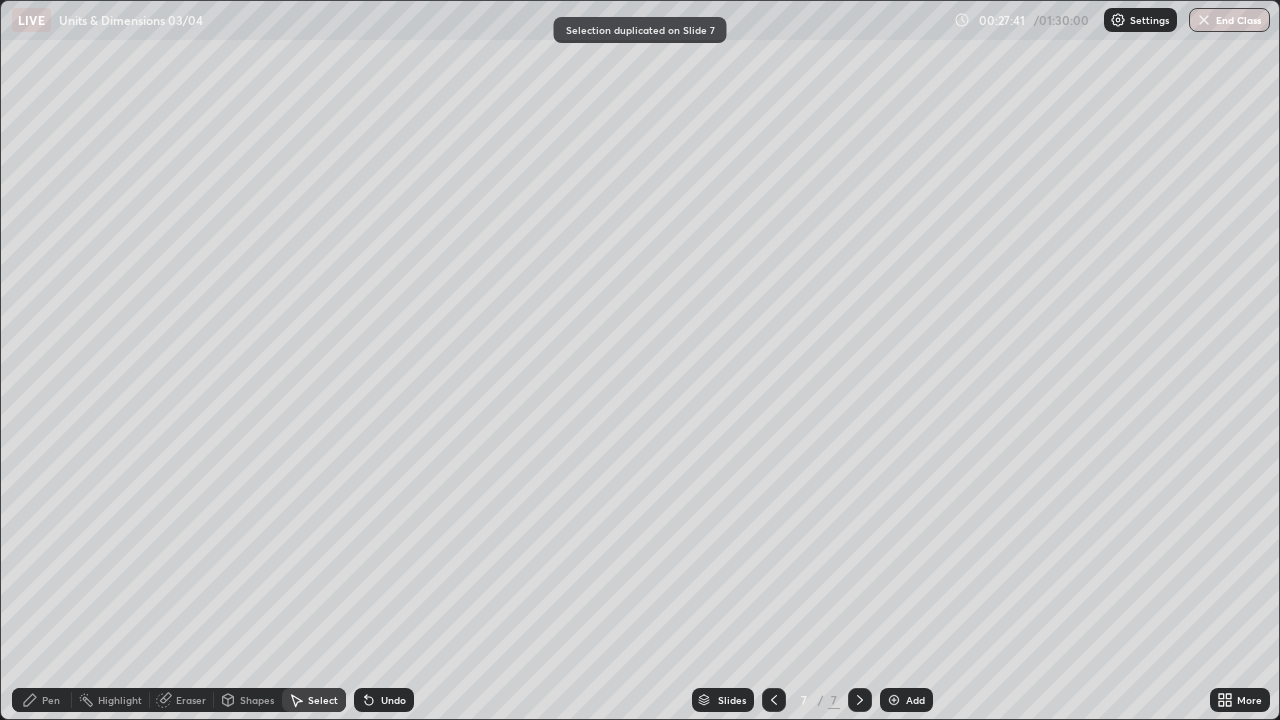 click on "Pen" at bounding box center [51, 700] 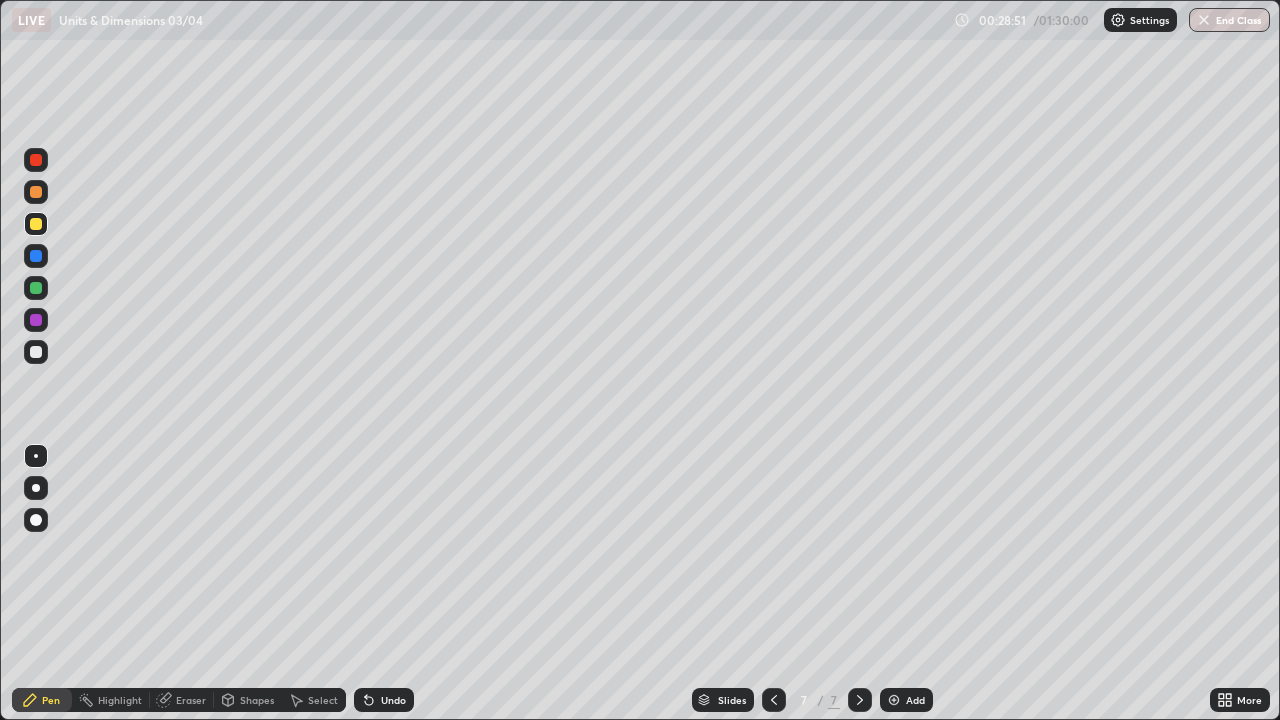 click 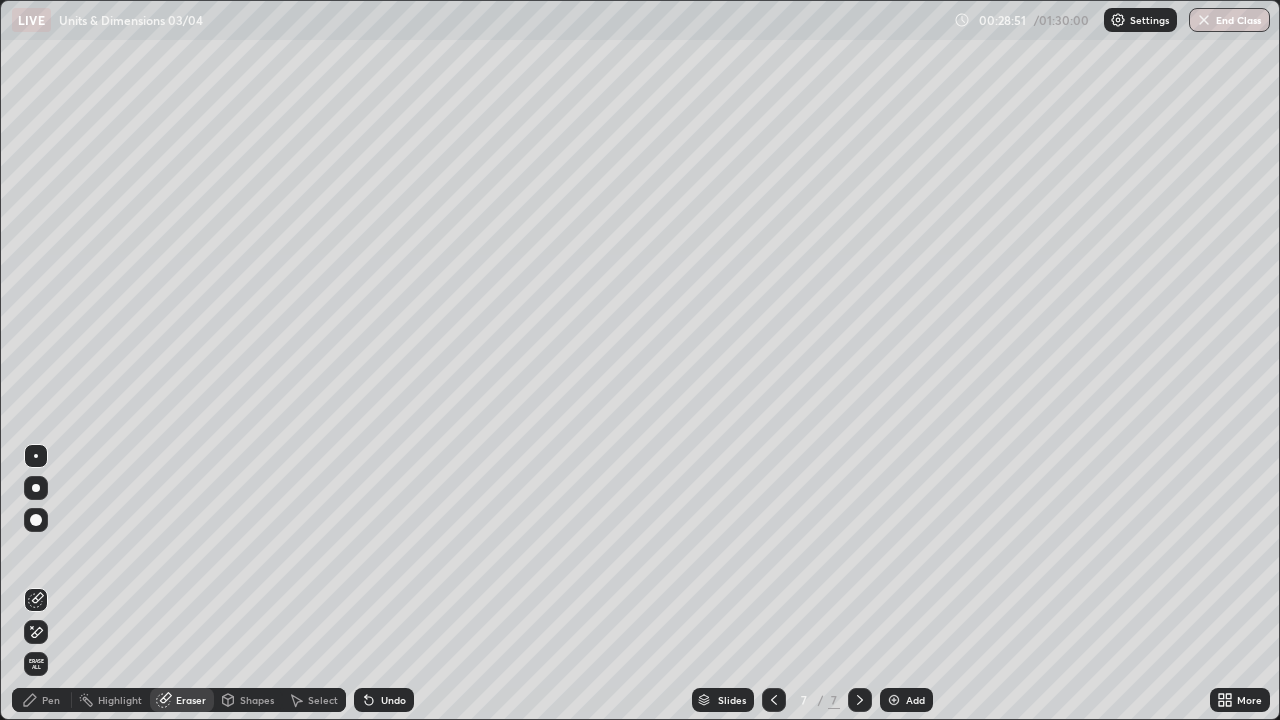 click at bounding box center (36, 520) 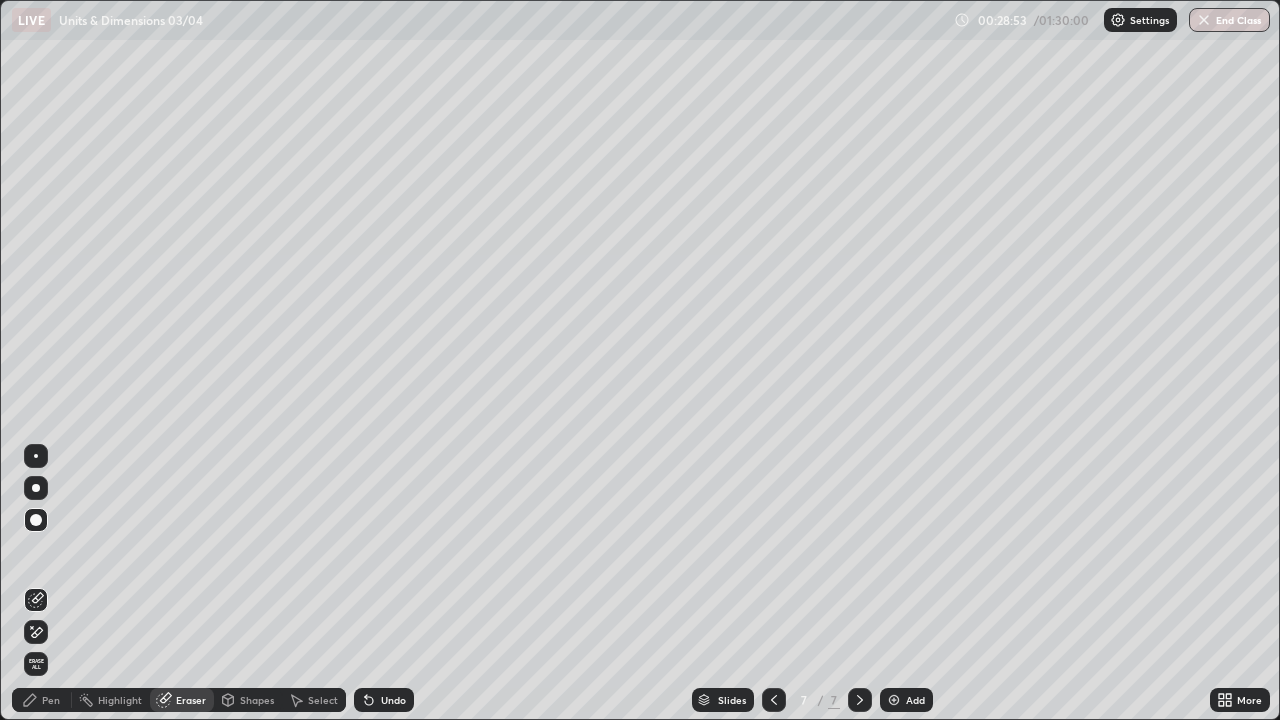 click on "Pen" at bounding box center (51, 700) 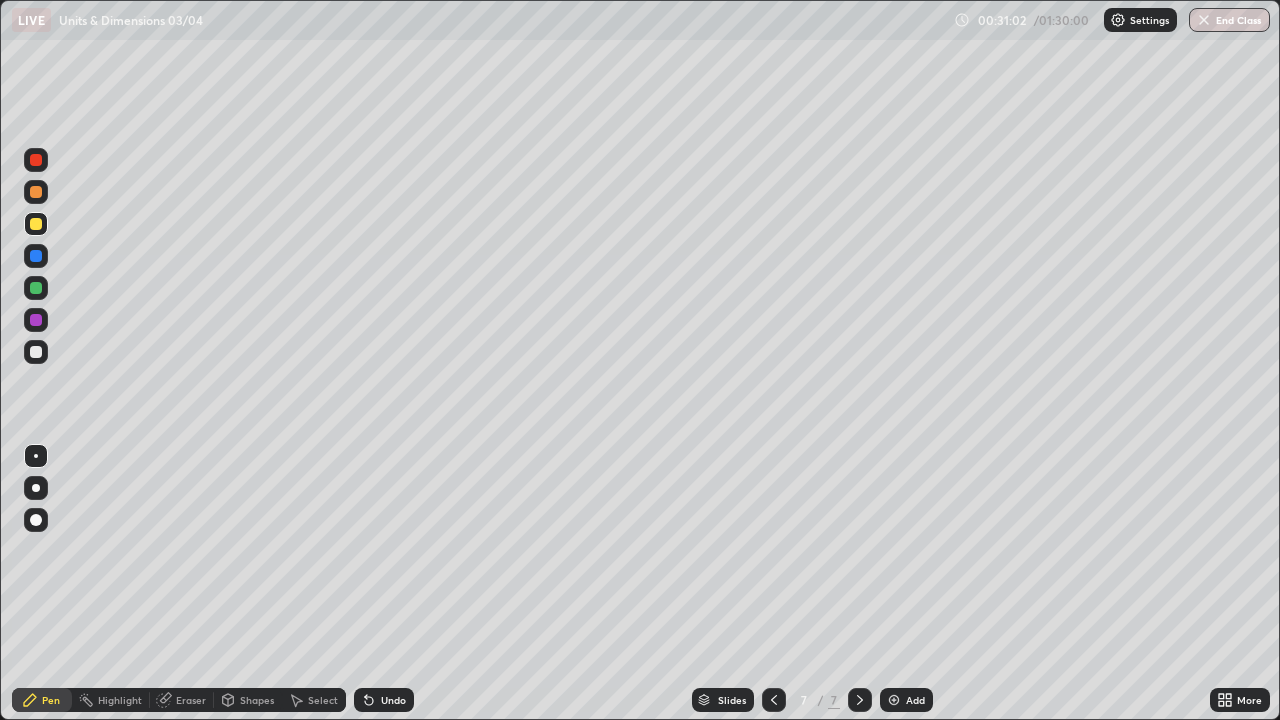 click at bounding box center (894, 700) 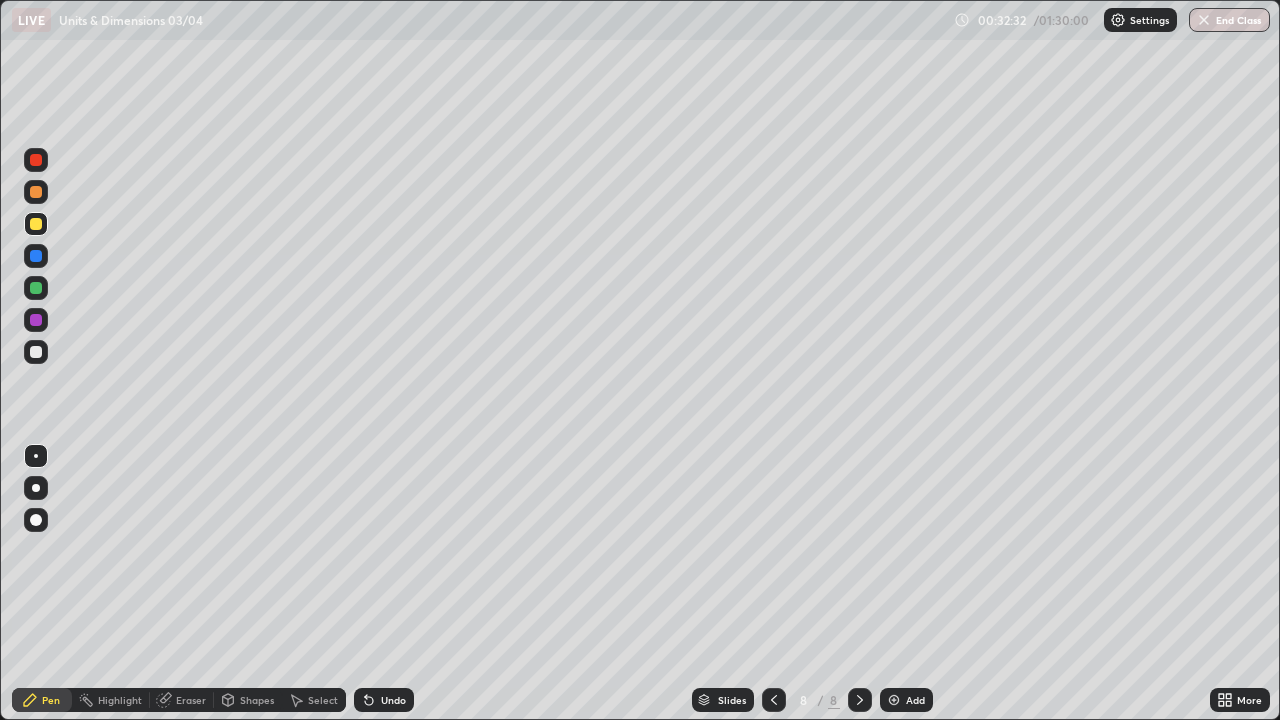 click at bounding box center [36, 288] 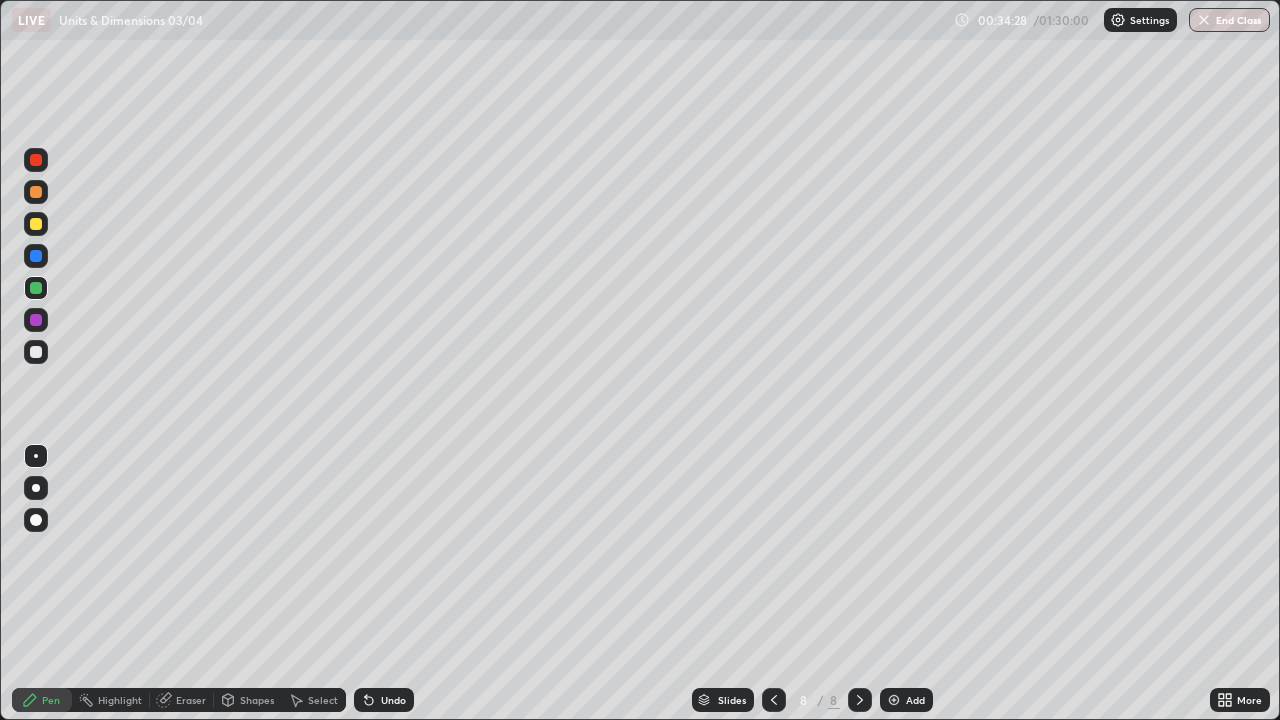click at bounding box center [894, 700] 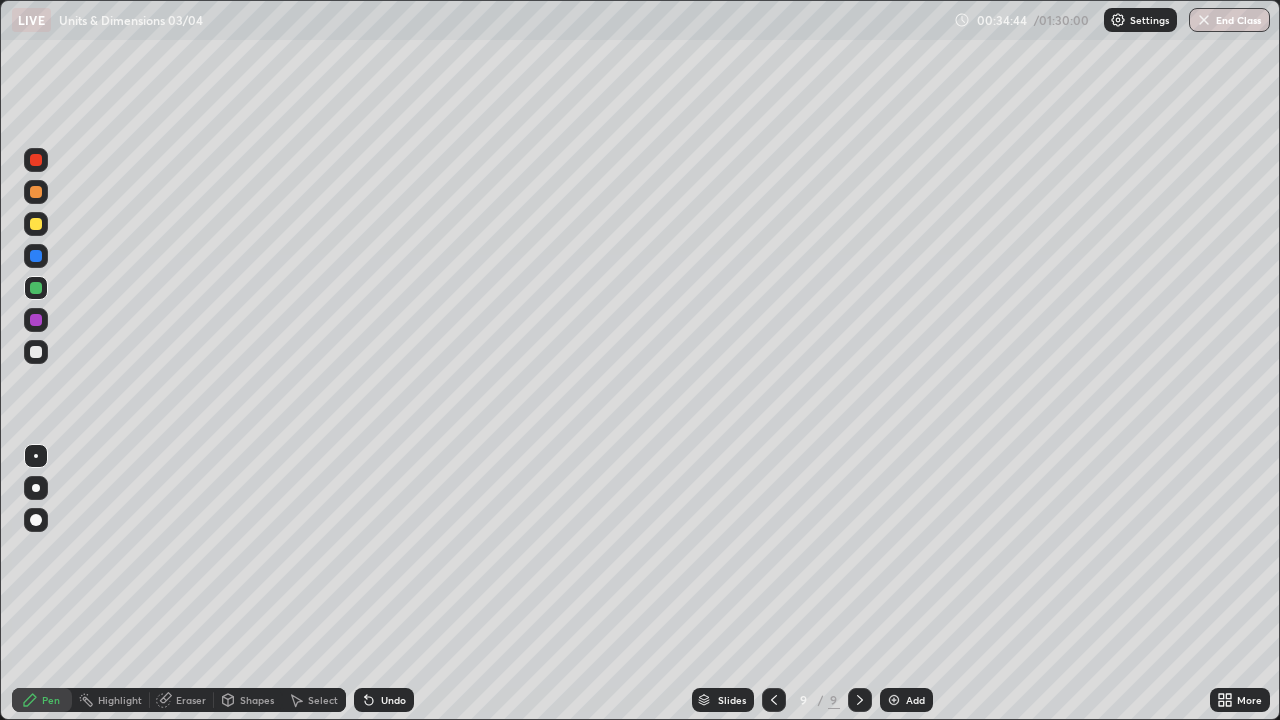 click on "Undo" at bounding box center (384, 700) 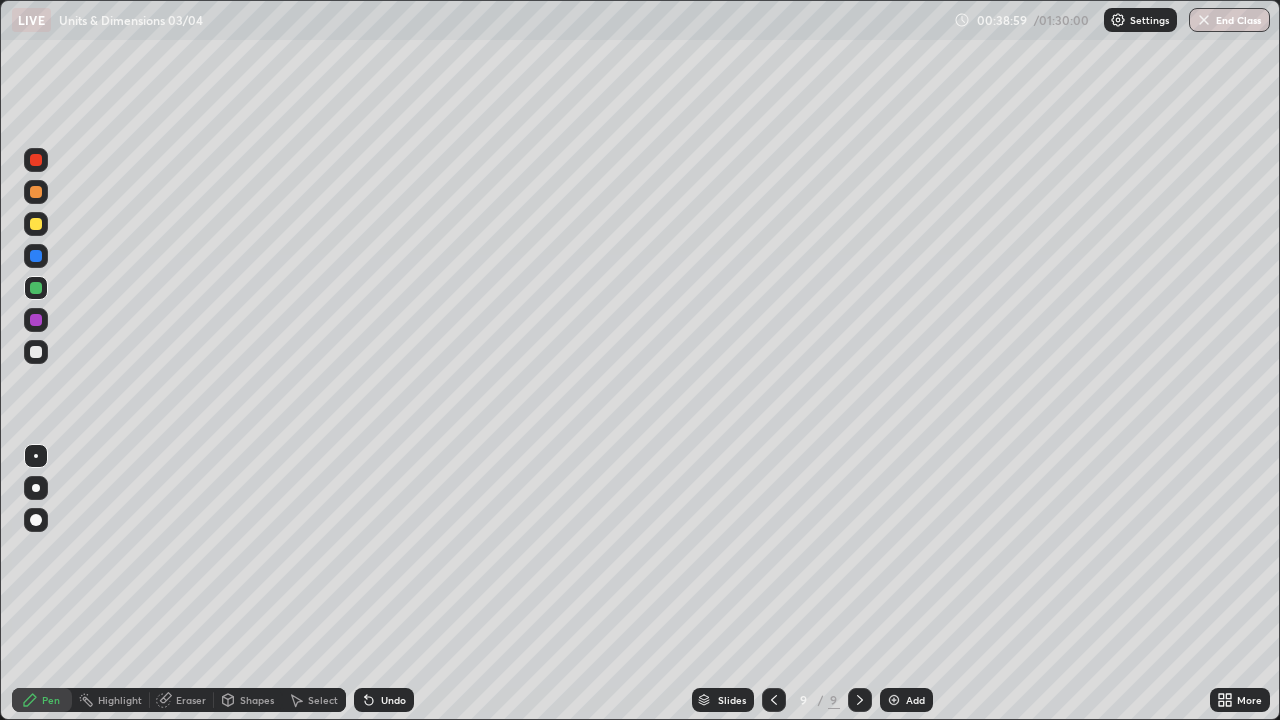 click at bounding box center (36, 224) 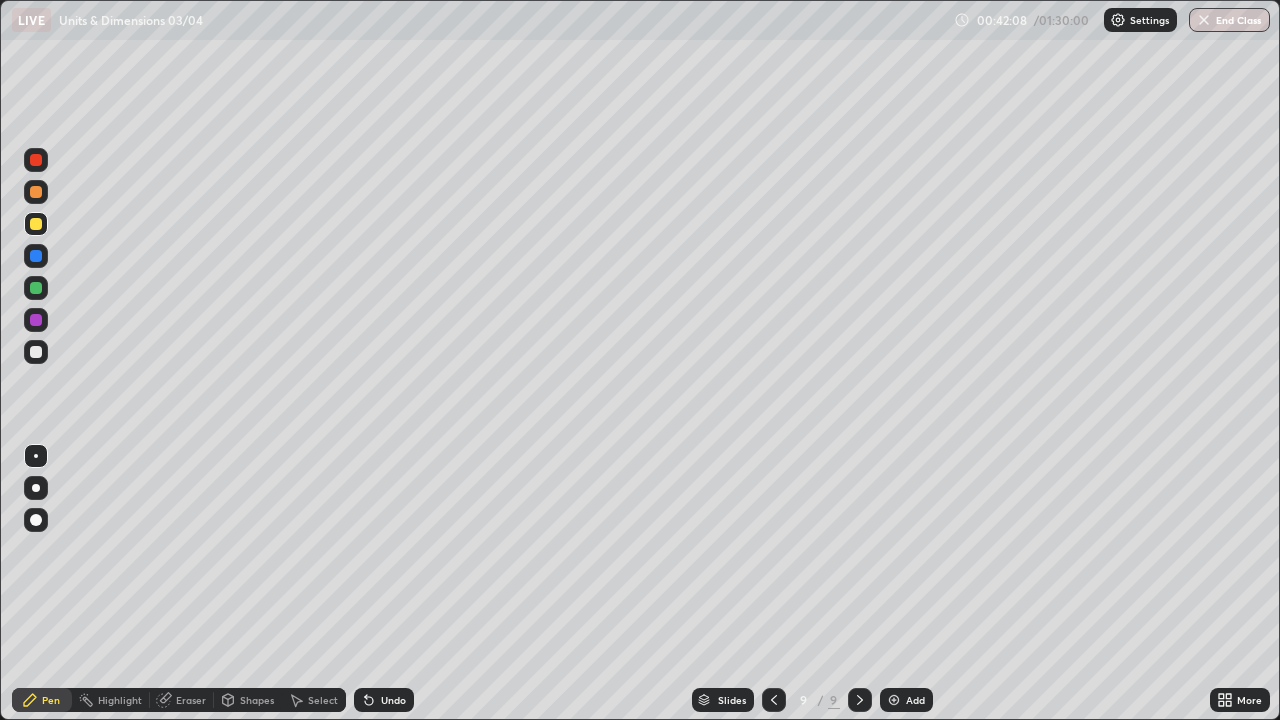 click at bounding box center [894, 700] 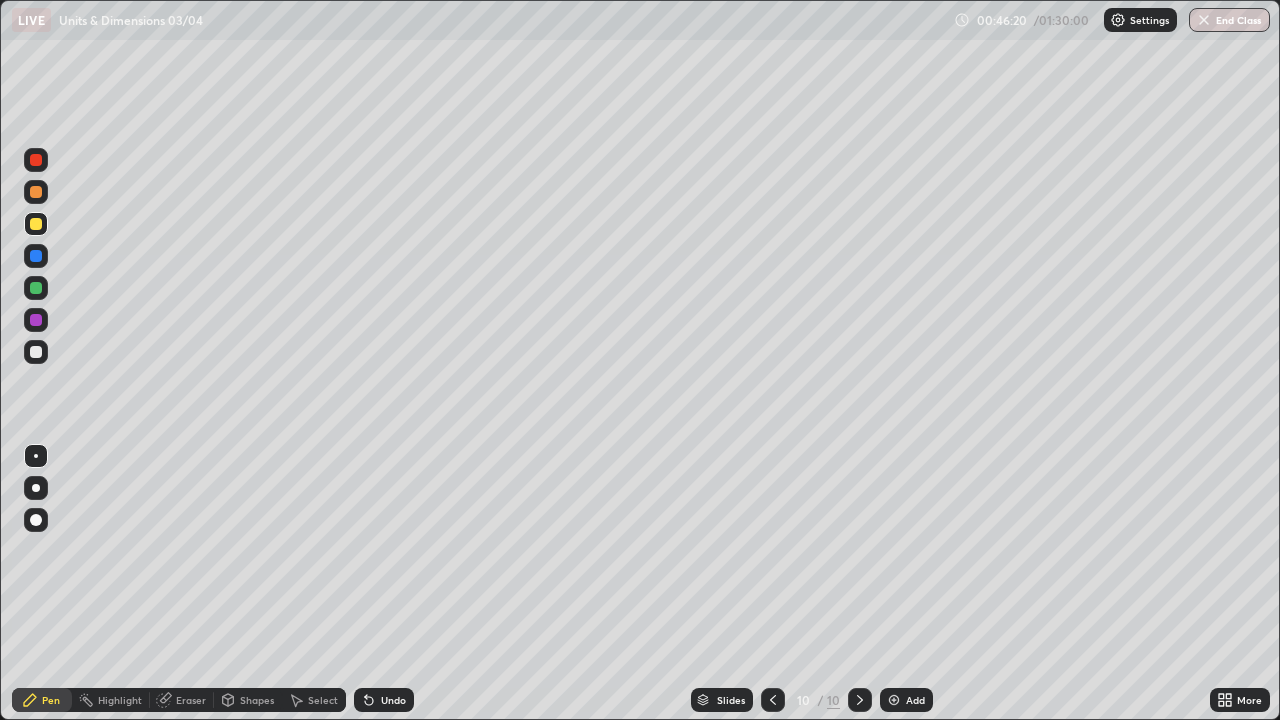 click at bounding box center (36, 352) 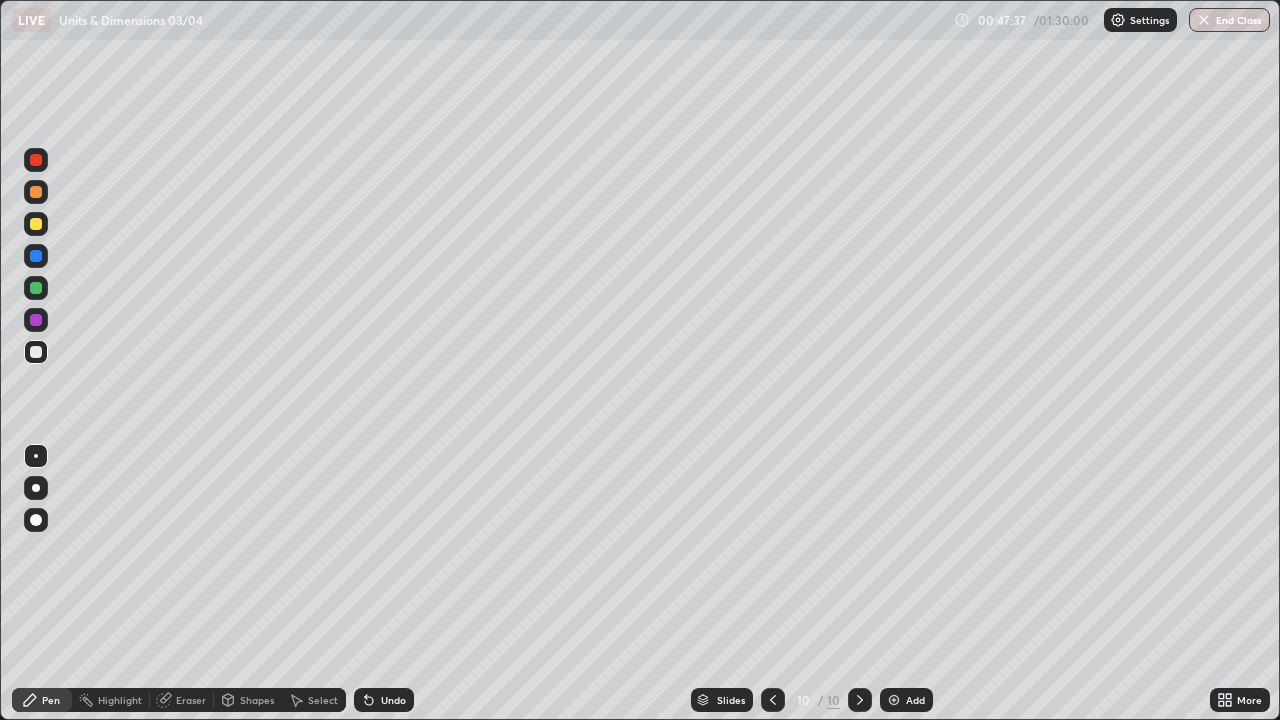 click at bounding box center [894, 700] 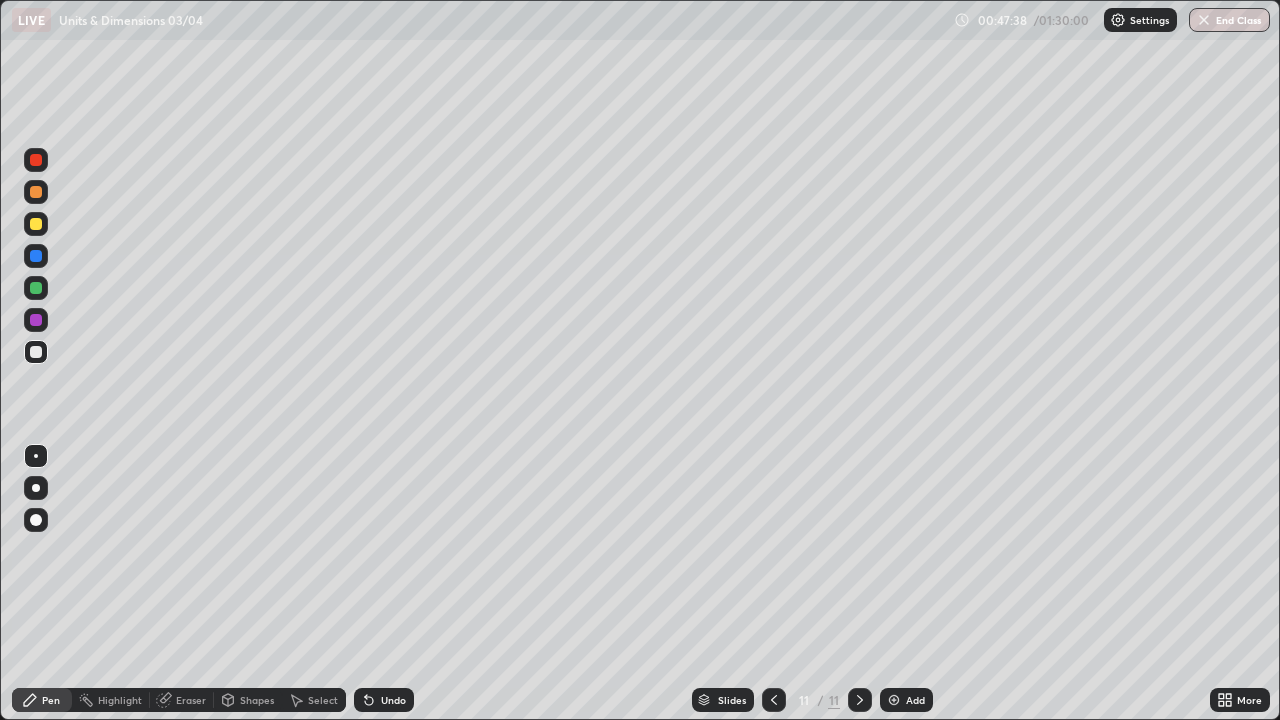 click at bounding box center (36, 352) 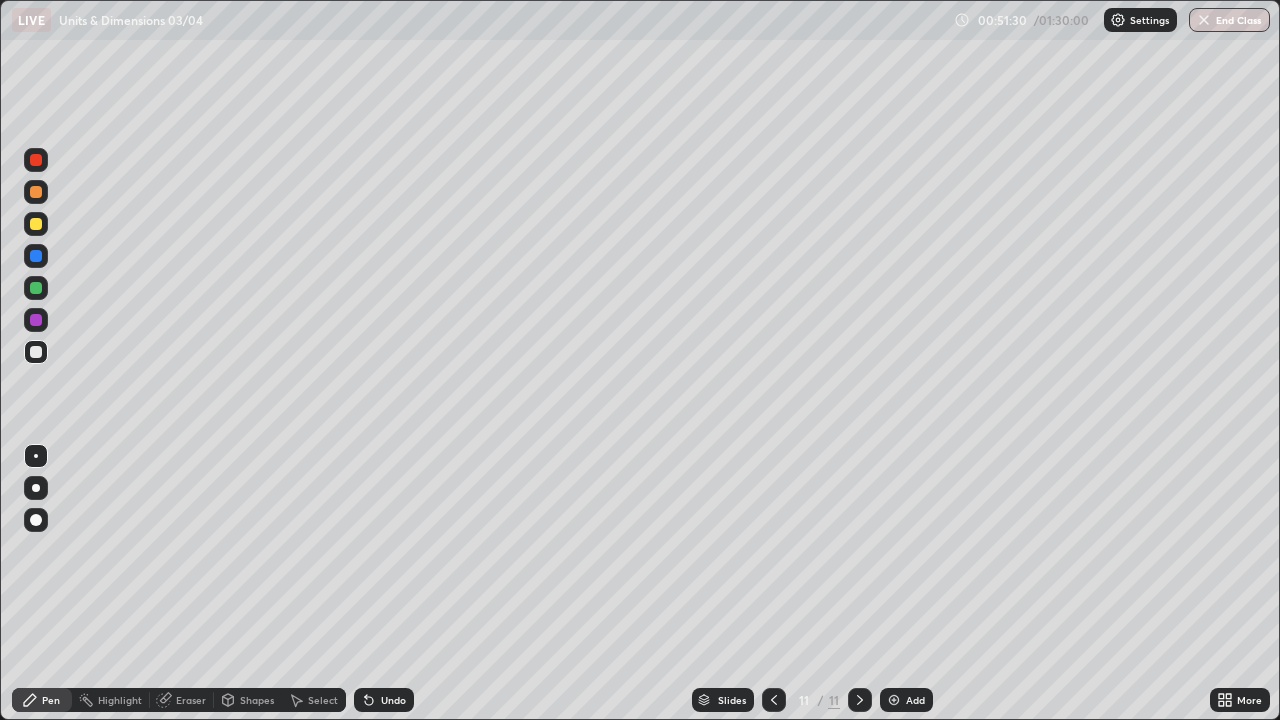 click at bounding box center [36, 456] 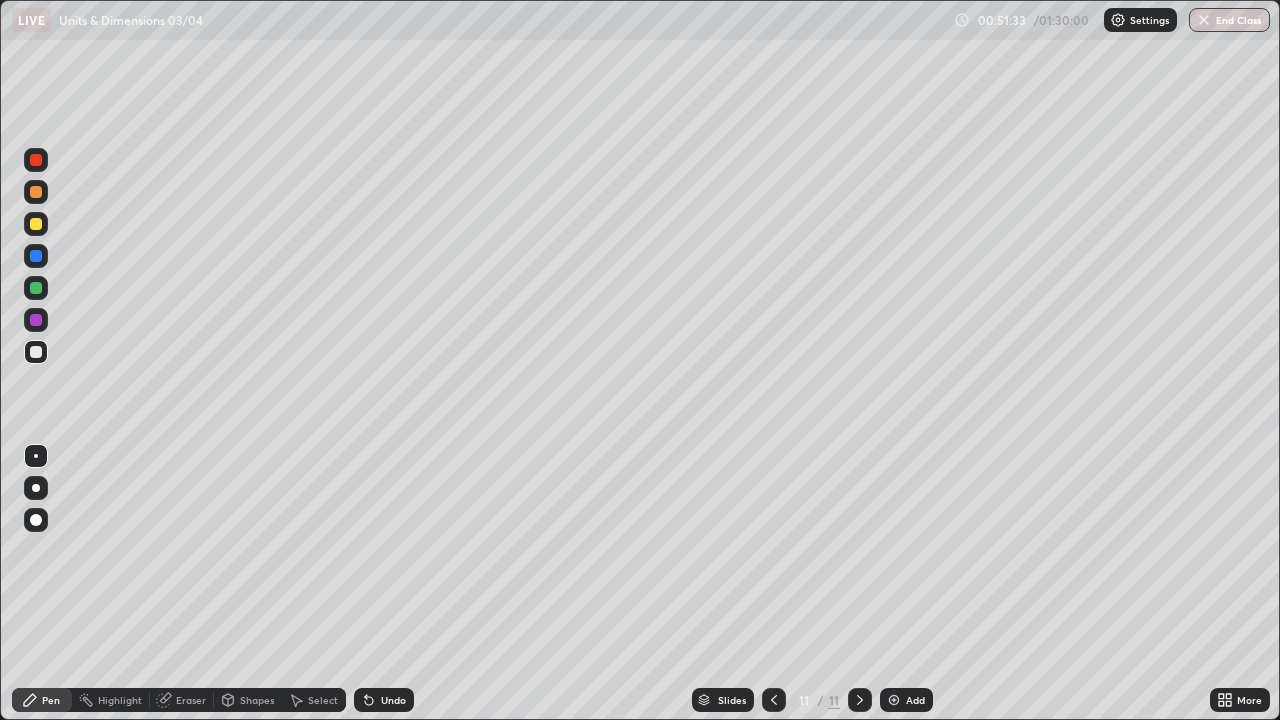 click on "Eraser" at bounding box center (182, 700) 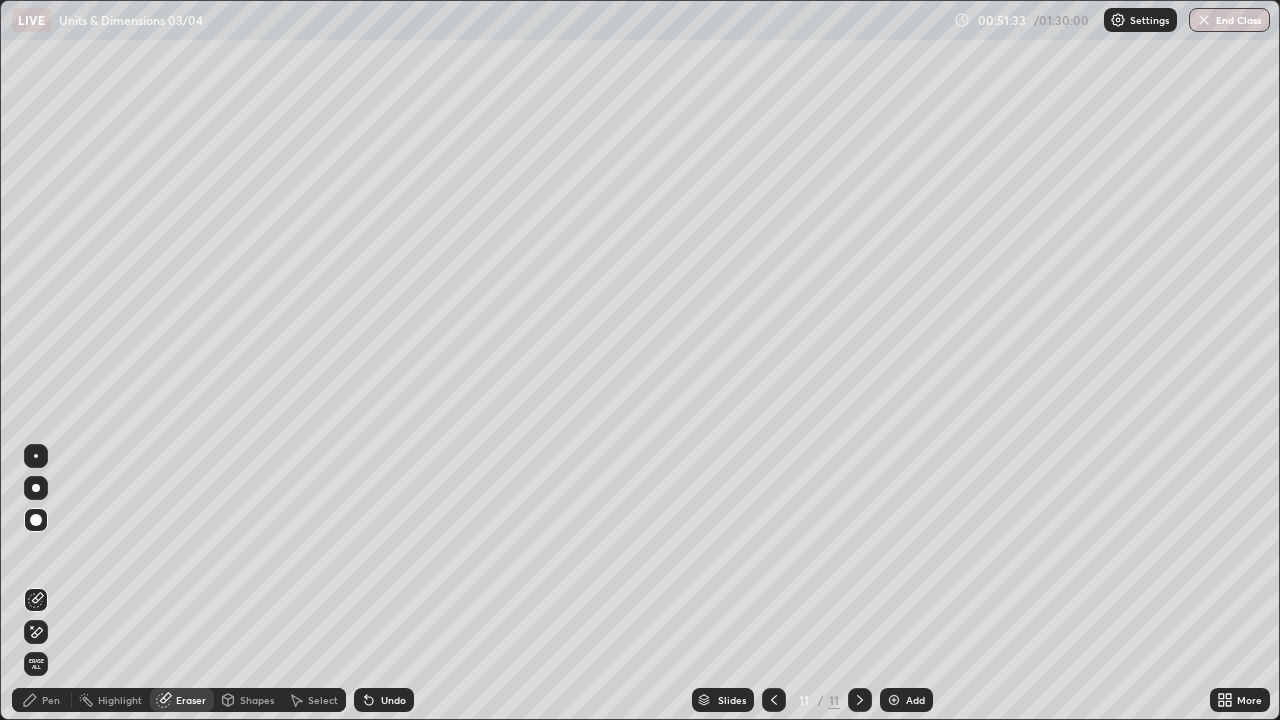 click at bounding box center (36, 456) 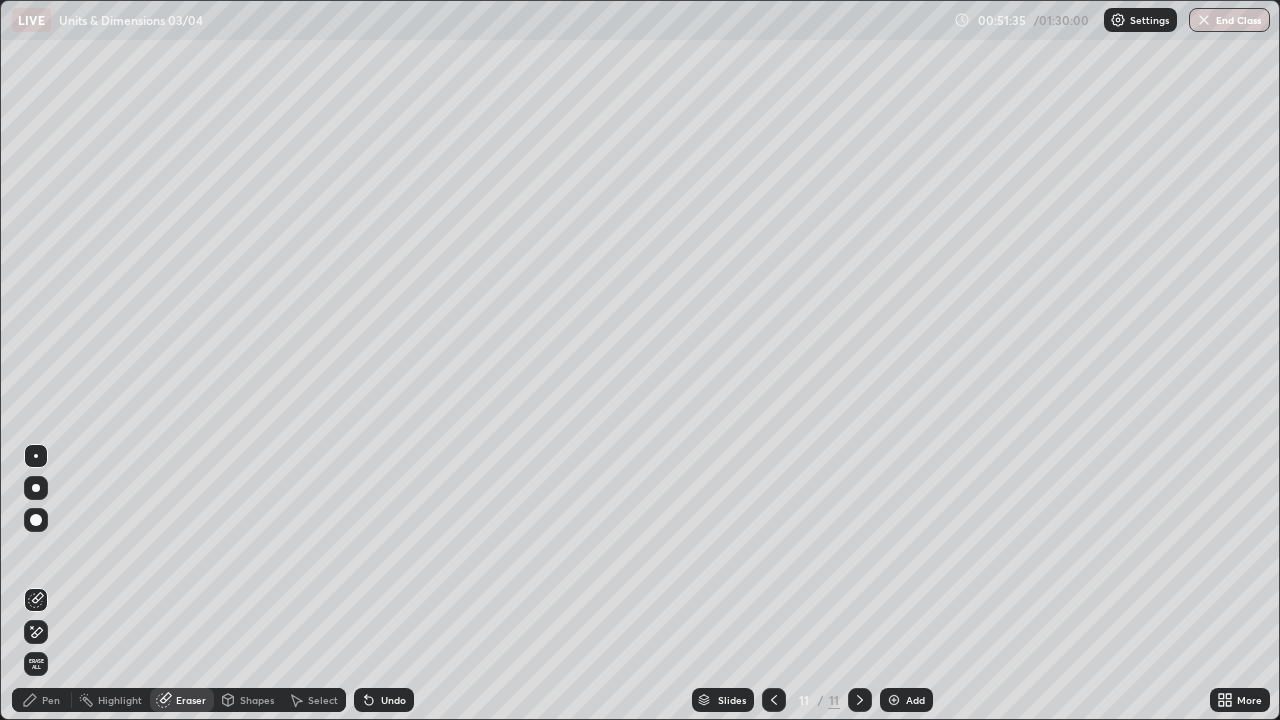 click on "Pen" at bounding box center [51, 700] 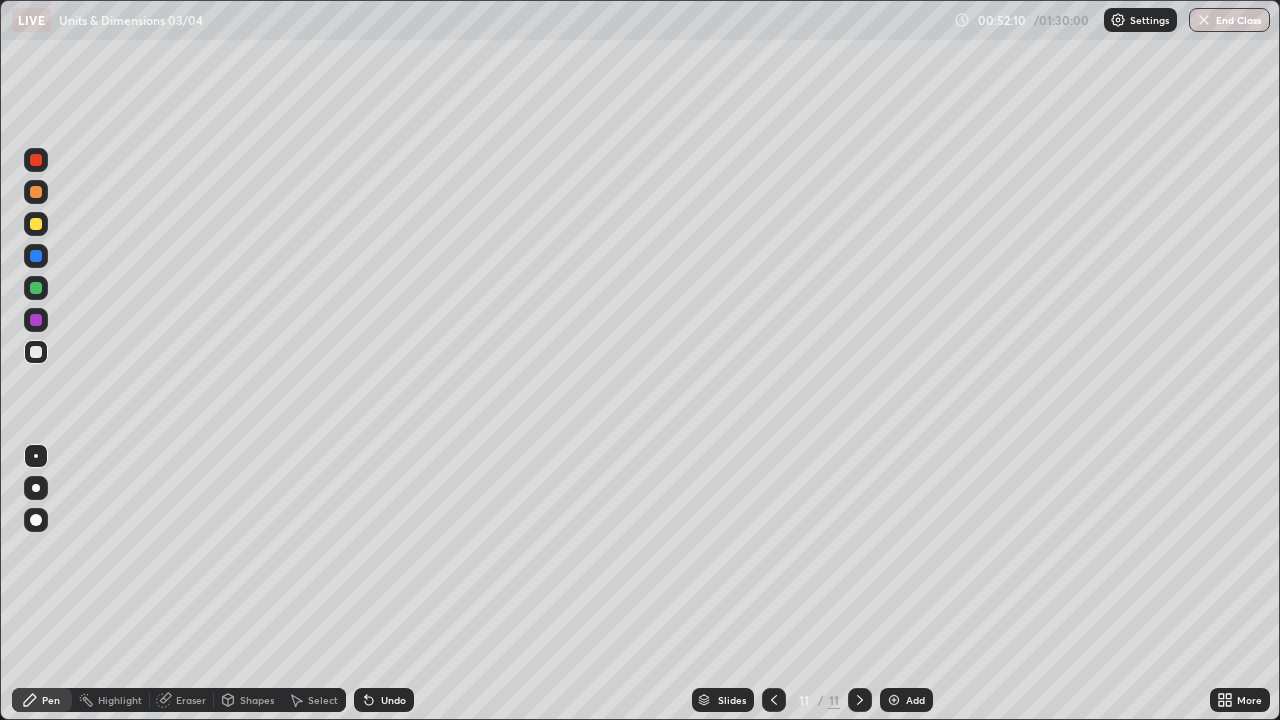 click at bounding box center [36, 288] 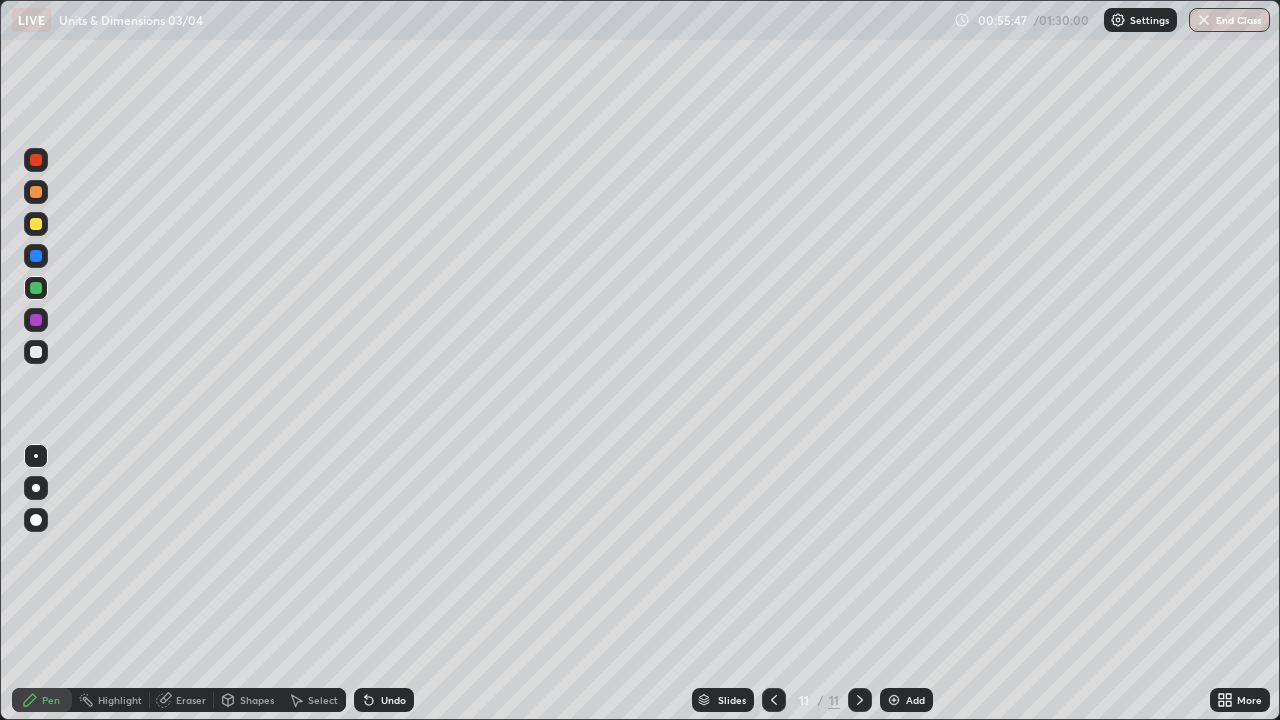 click at bounding box center (36, 224) 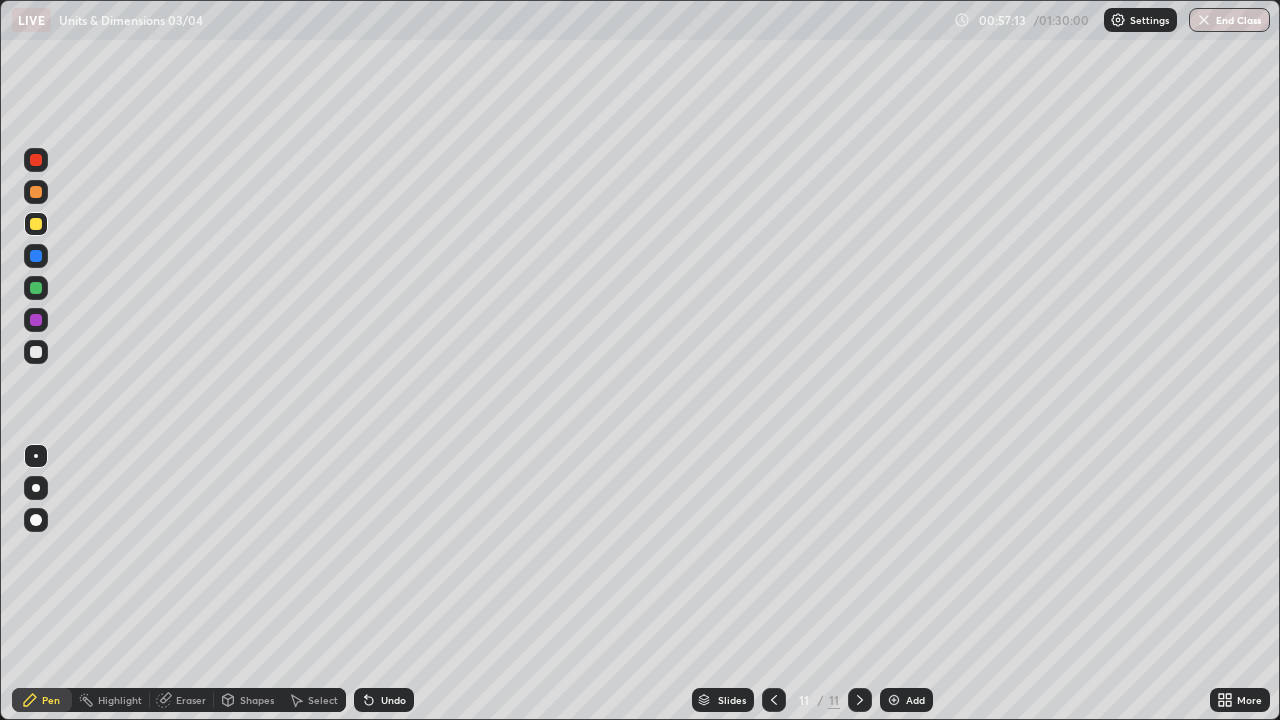 click at bounding box center [894, 700] 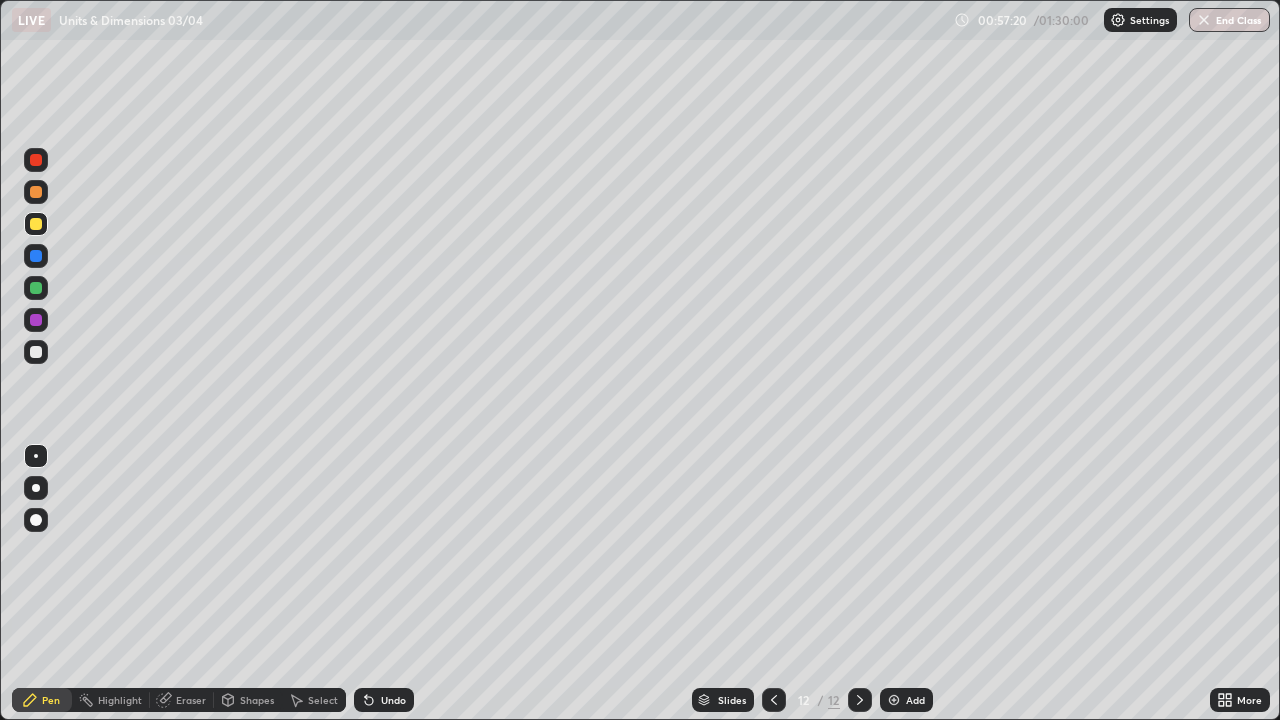 click on "Shapes" at bounding box center [248, 700] 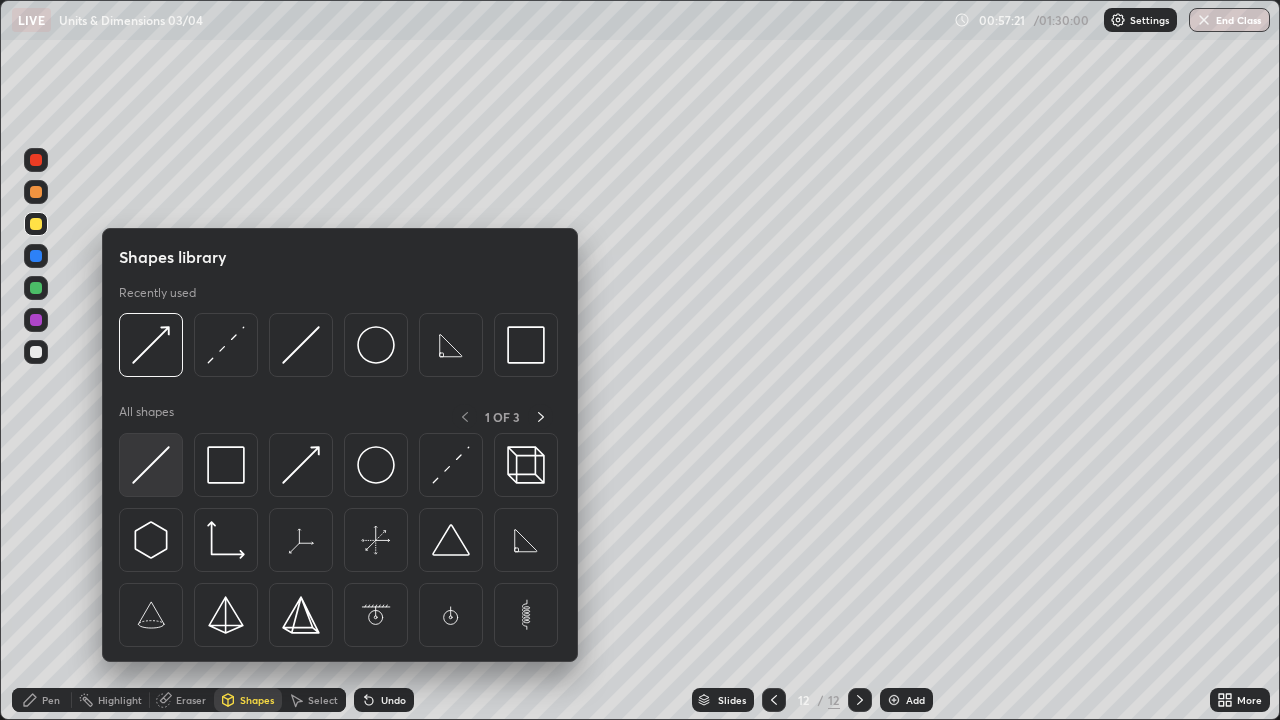 click at bounding box center [151, 465] 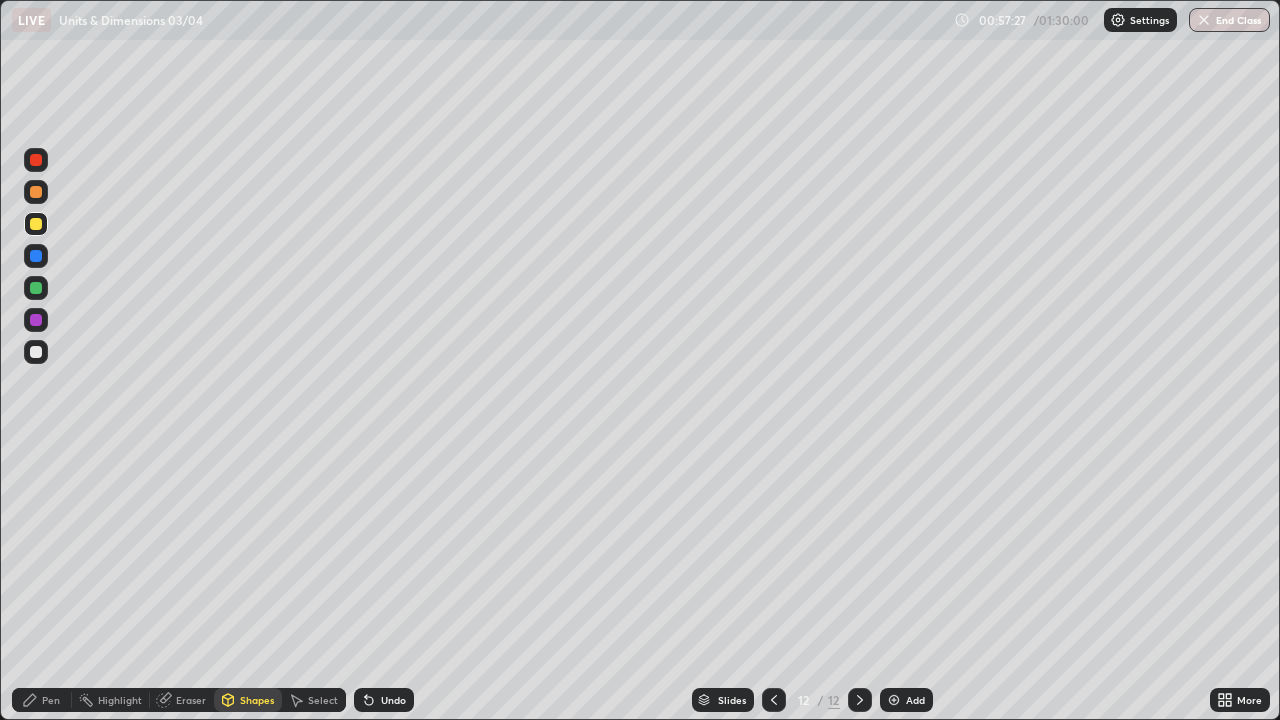 click on "Shapes" at bounding box center [257, 700] 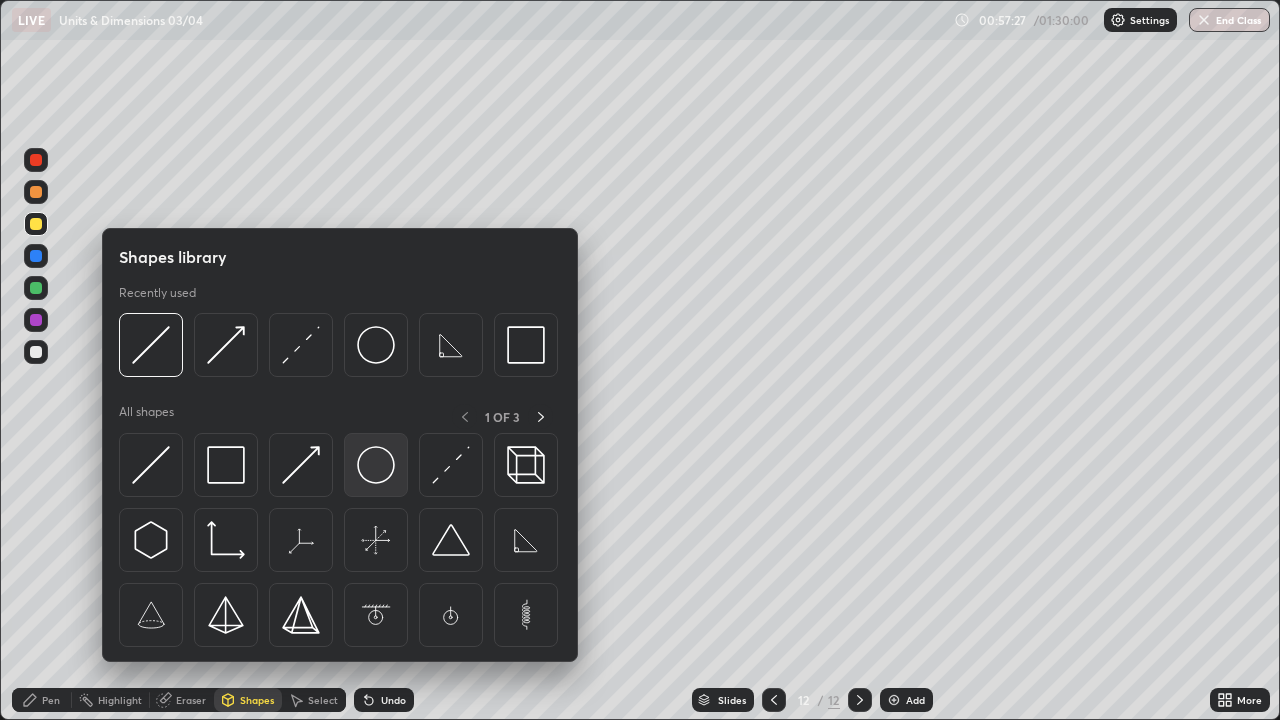 click at bounding box center [376, 465] 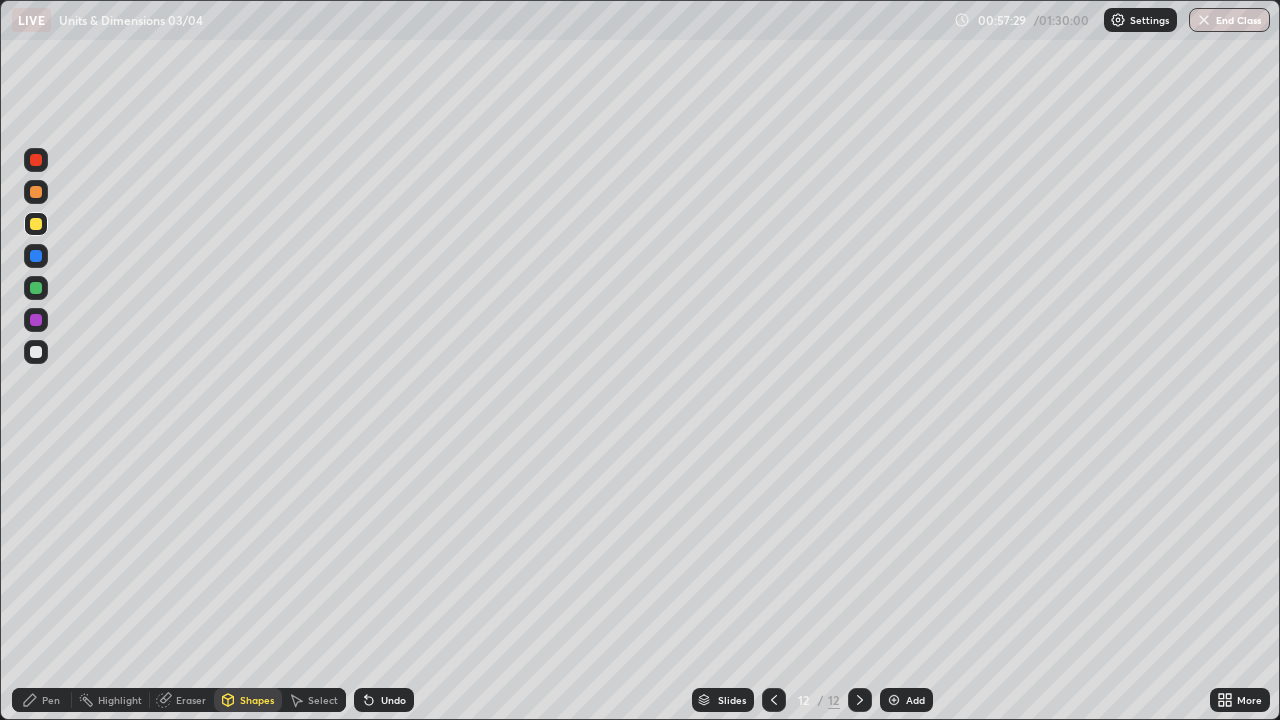 click on "Pen" at bounding box center [42, 700] 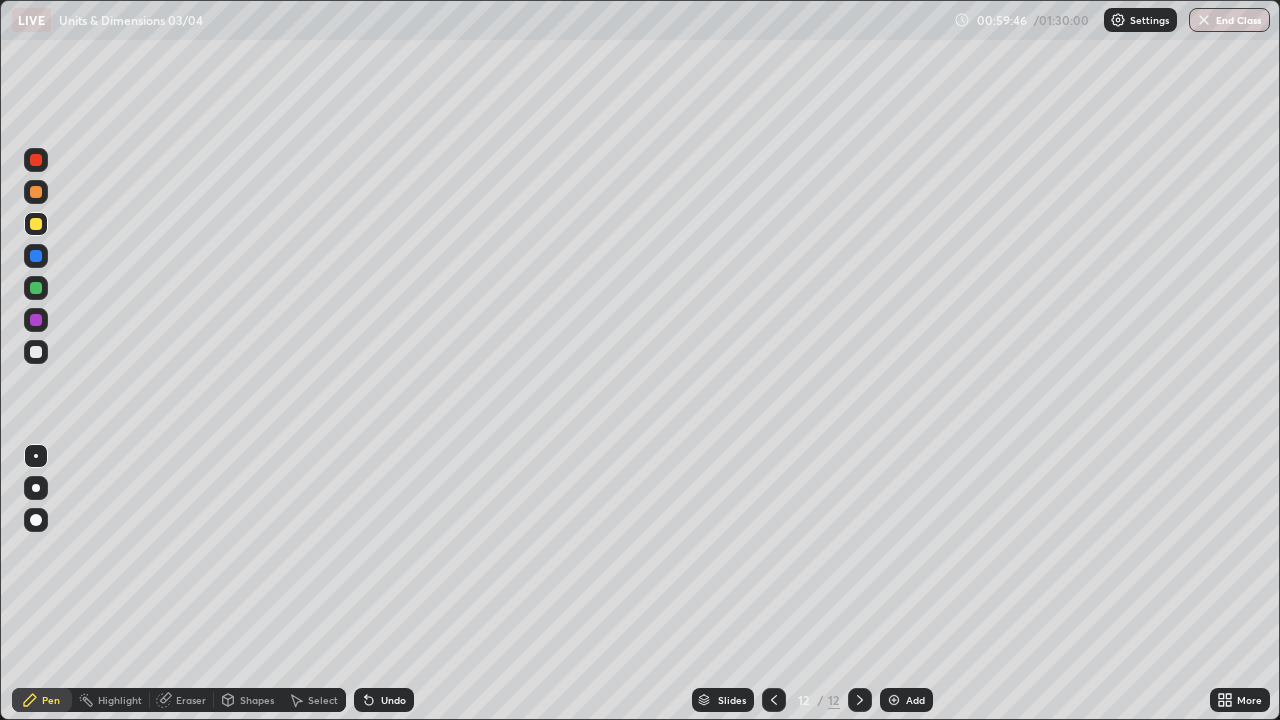 click 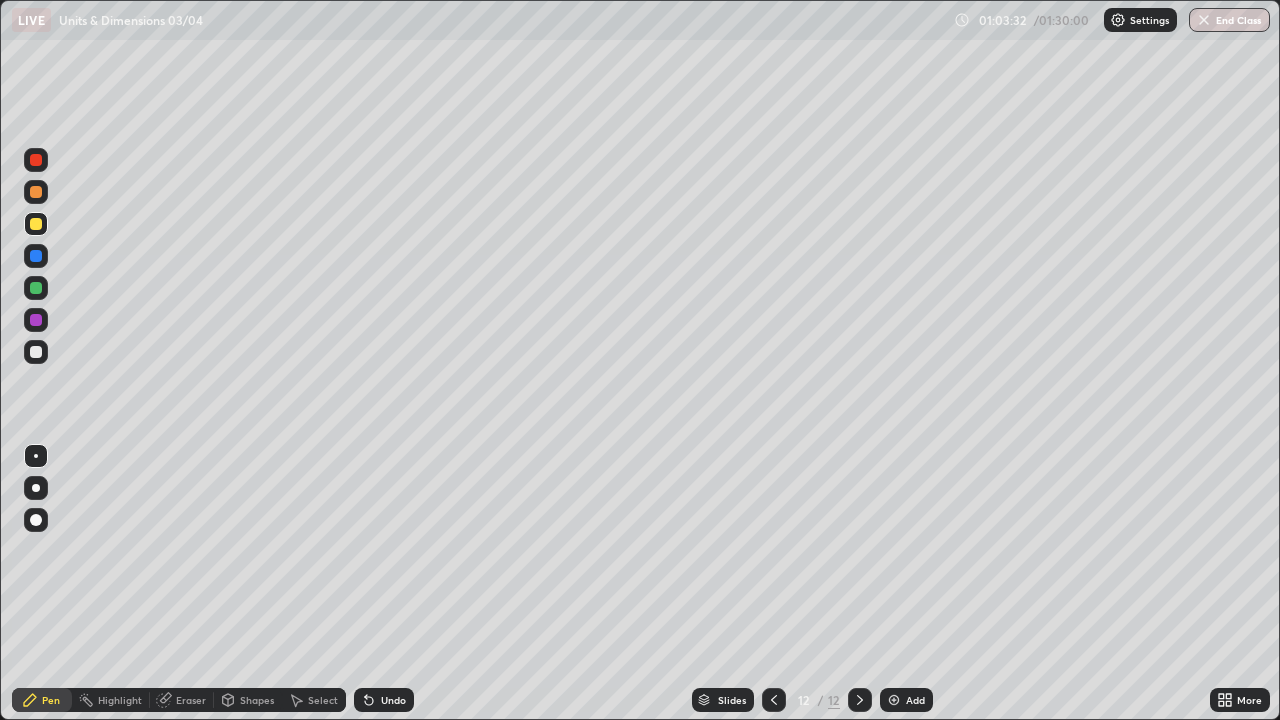 click at bounding box center [894, 700] 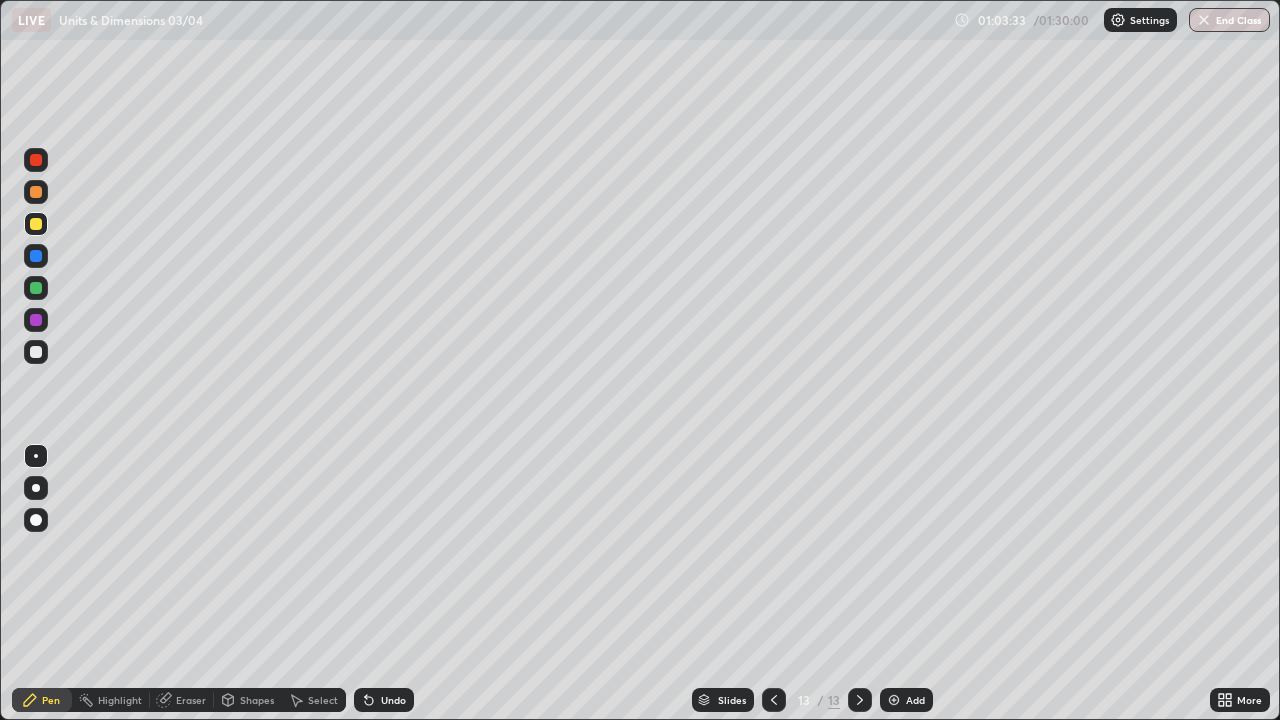 click on "Pen" at bounding box center (51, 700) 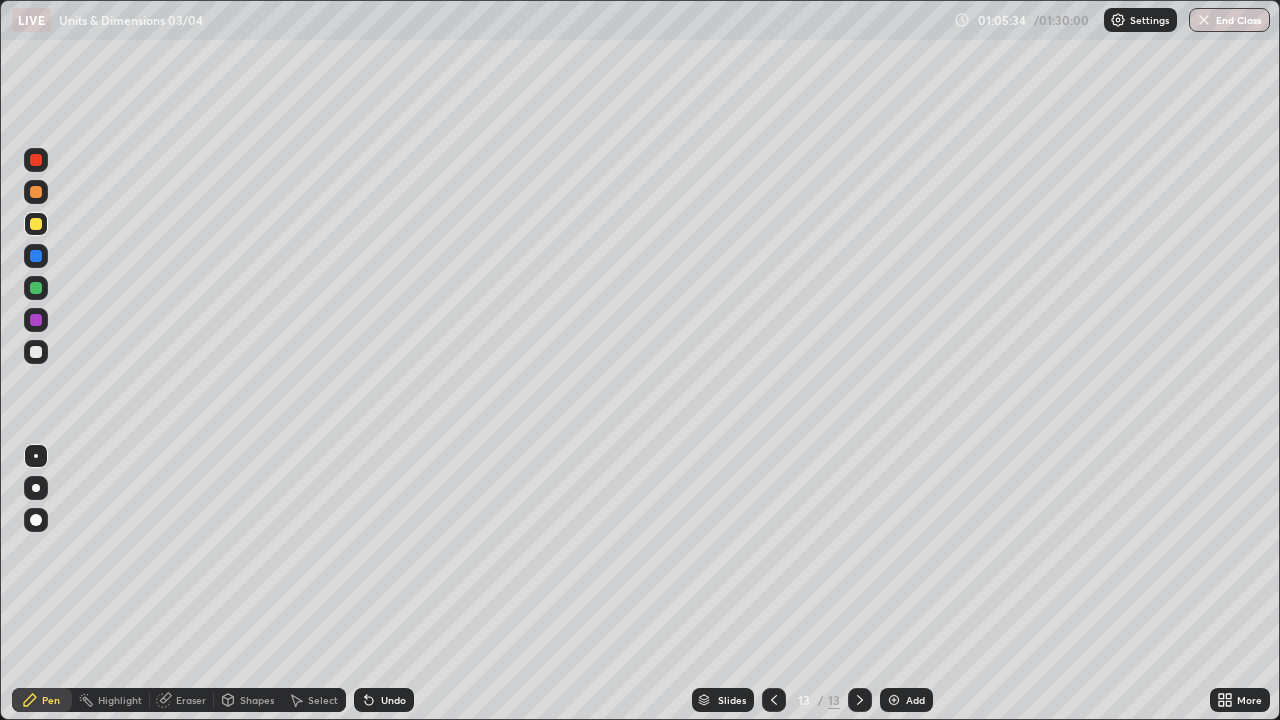 click on "Undo" at bounding box center (393, 700) 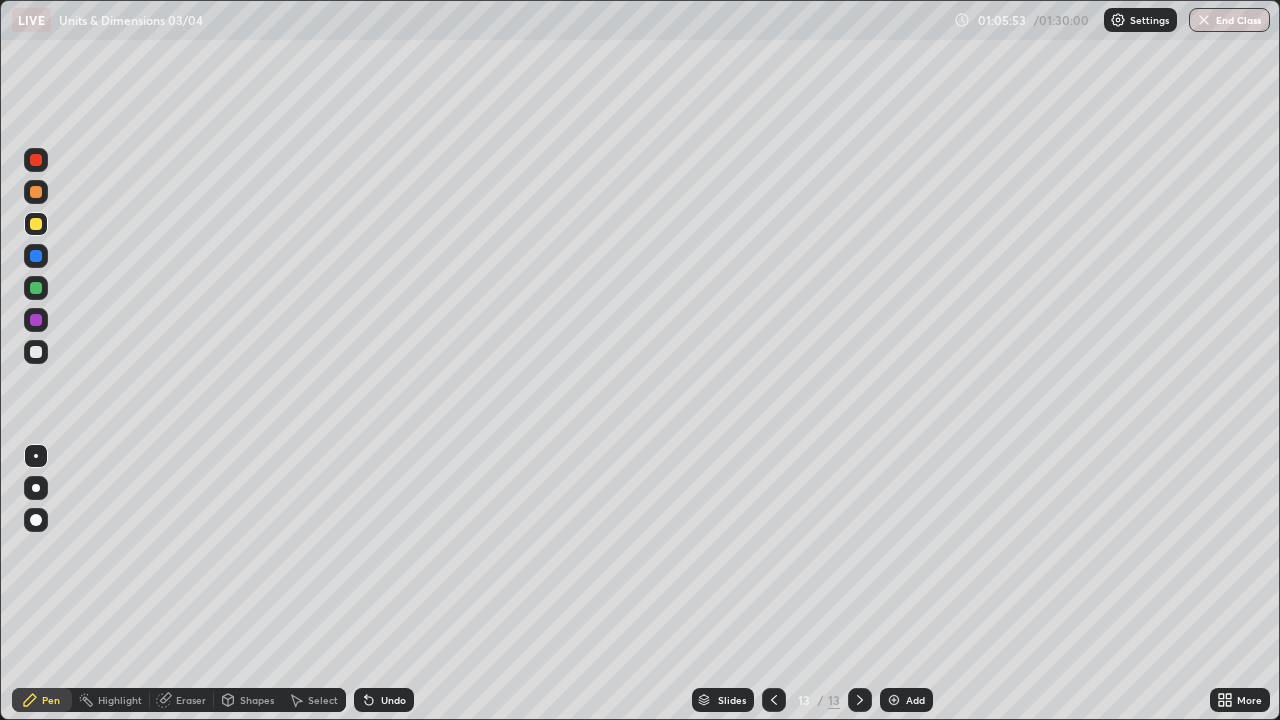 click on "Undo" at bounding box center [393, 700] 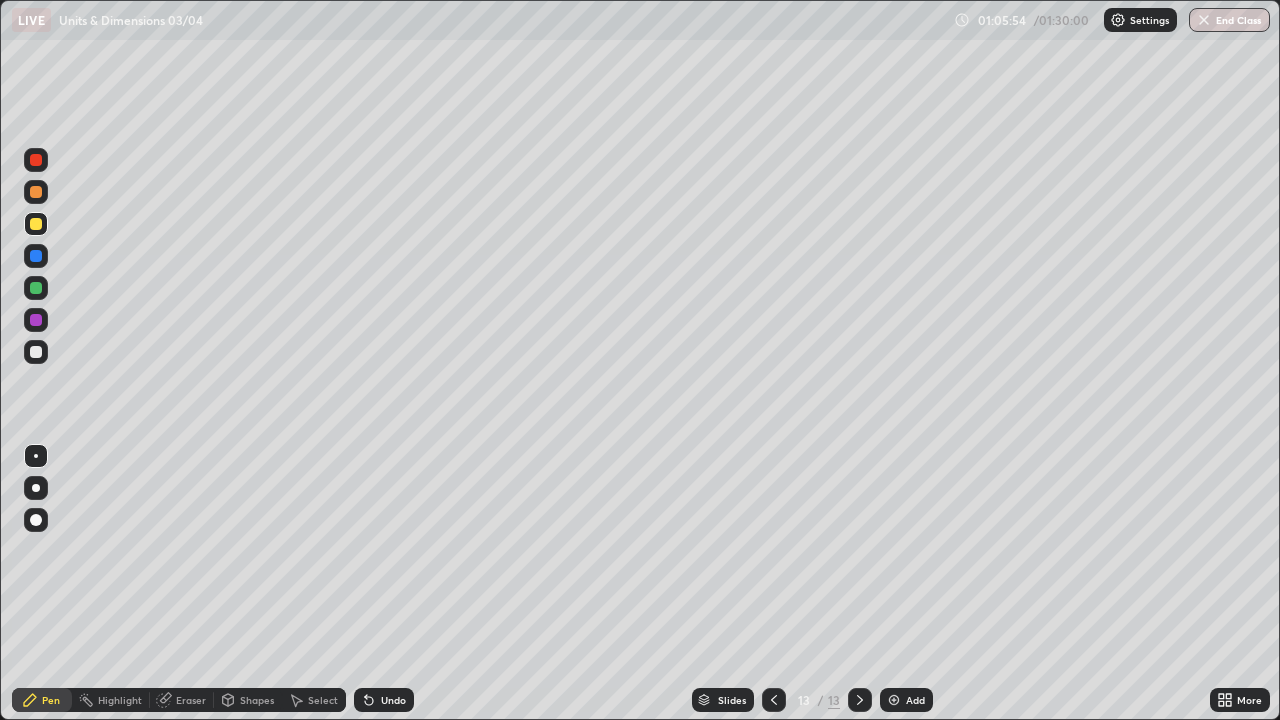 click on "Undo" at bounding box center (393, 700) 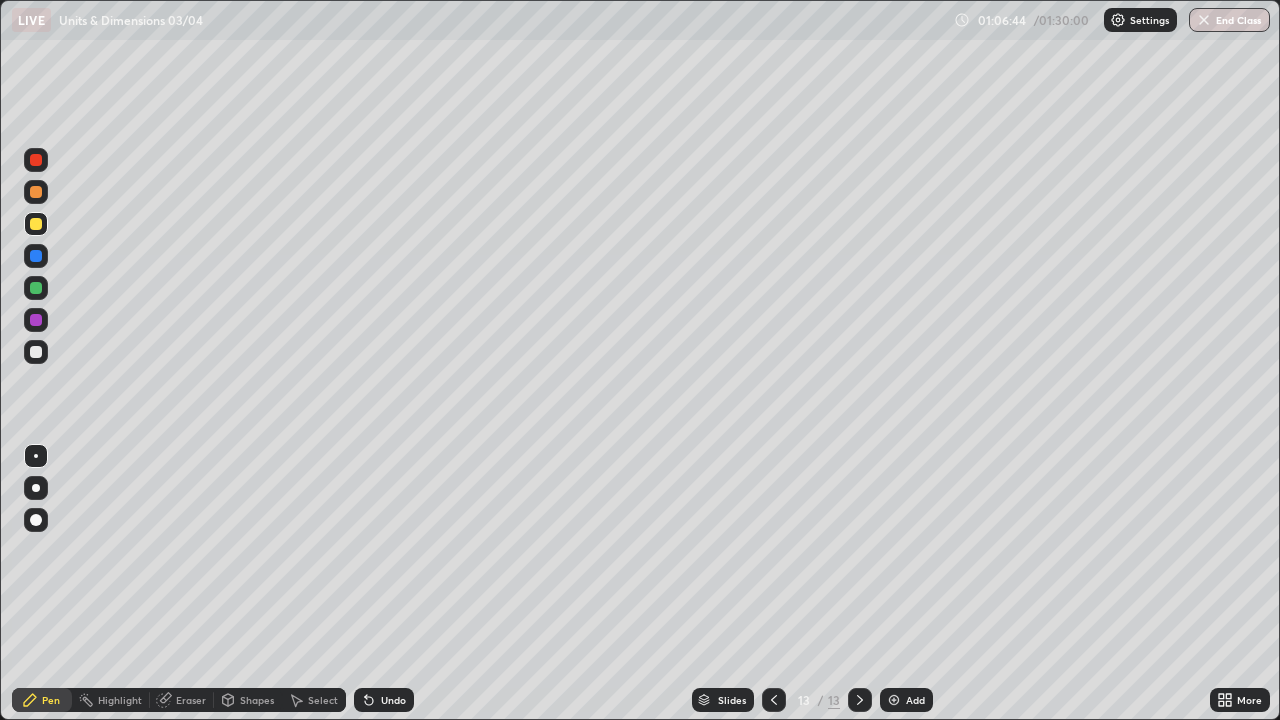 click on "Undo" at bounding box center [384, 700] 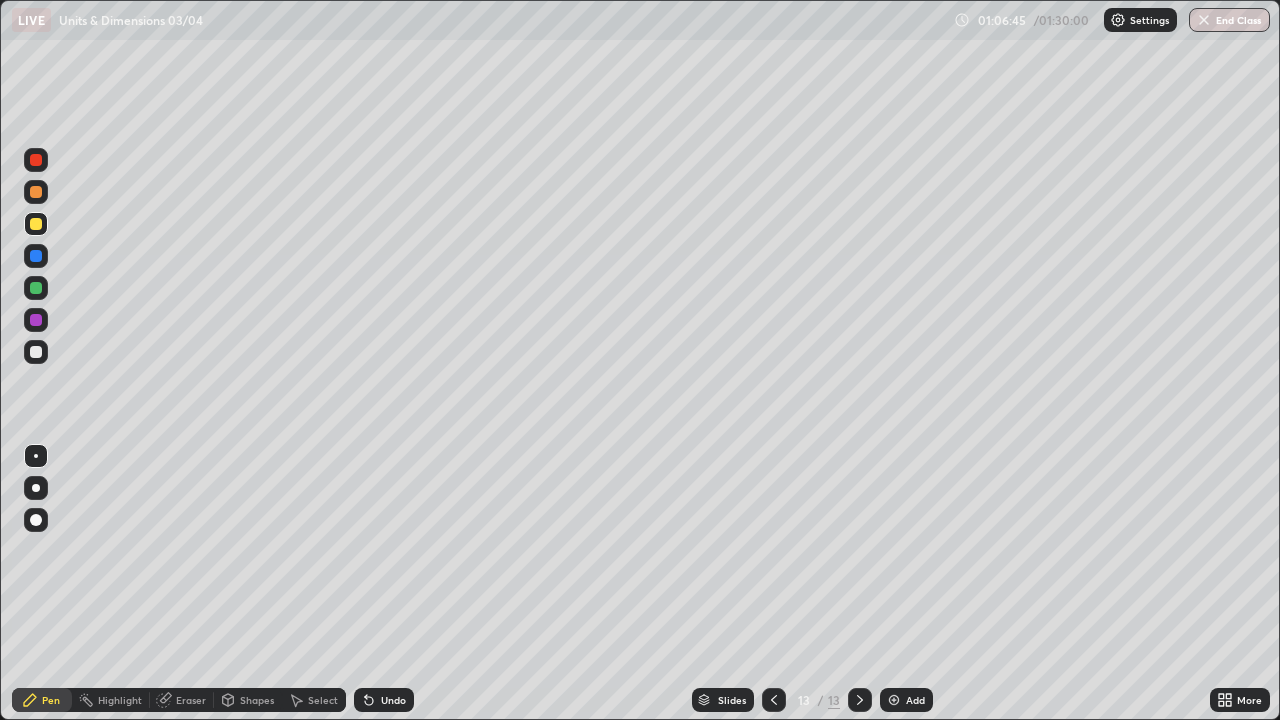 click on "Undo" at bounding box center (393, 700) 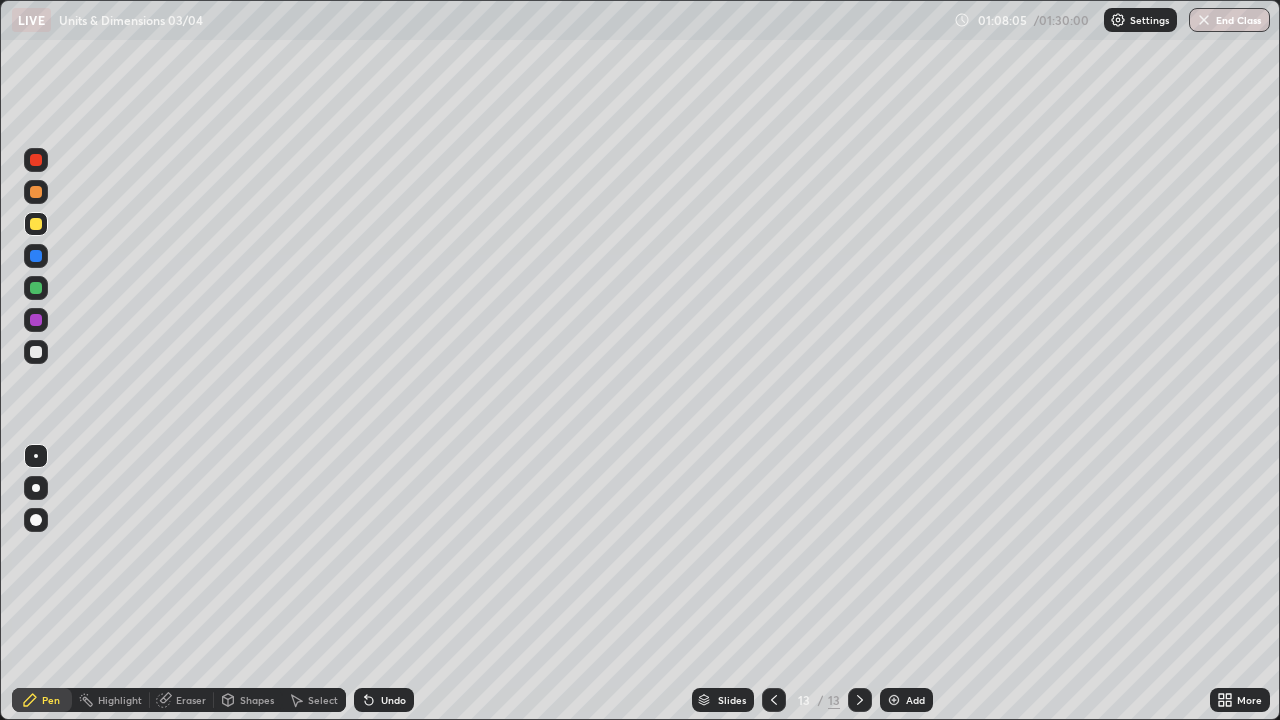 click at bounding box center (36, 160) 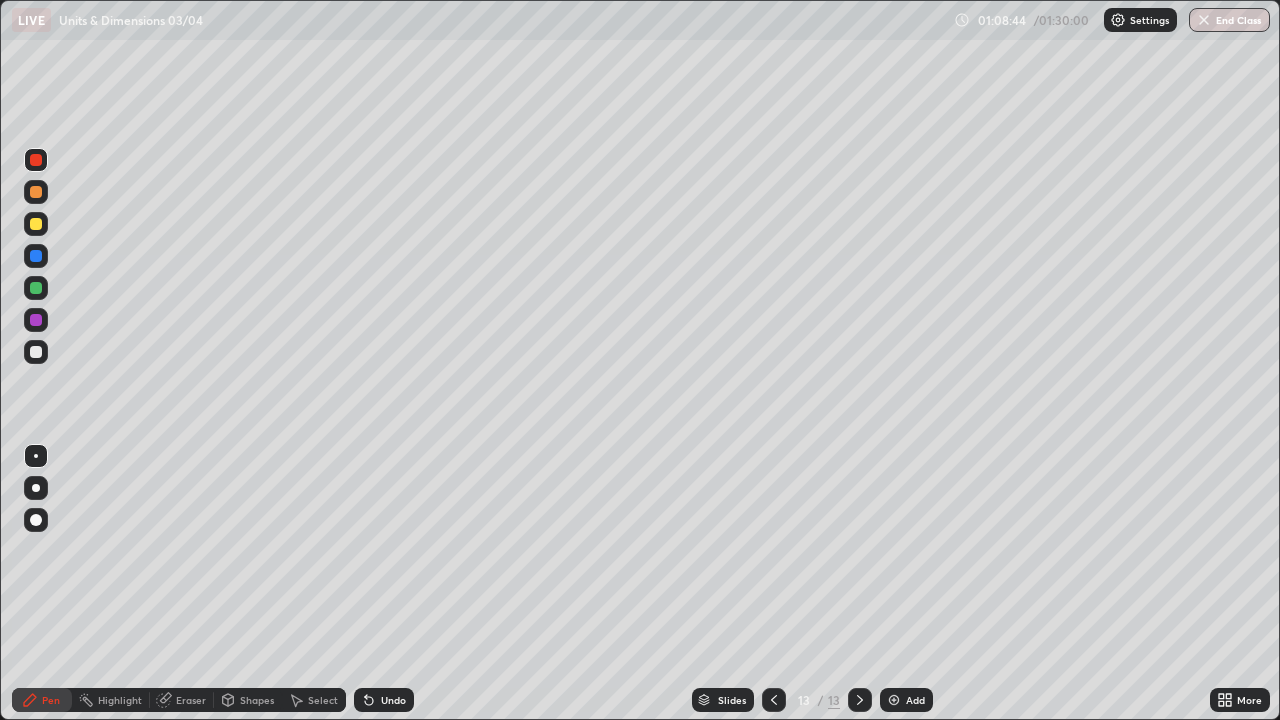 click 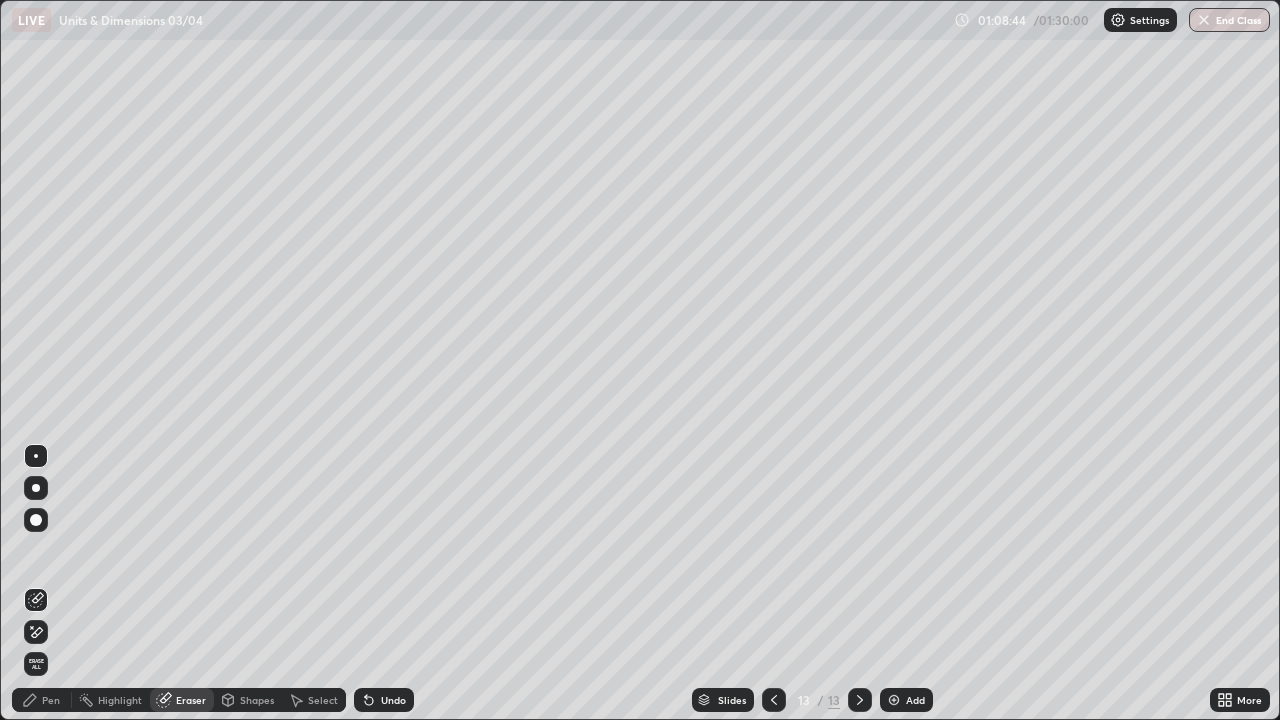 click at bounding box center (36, 456) 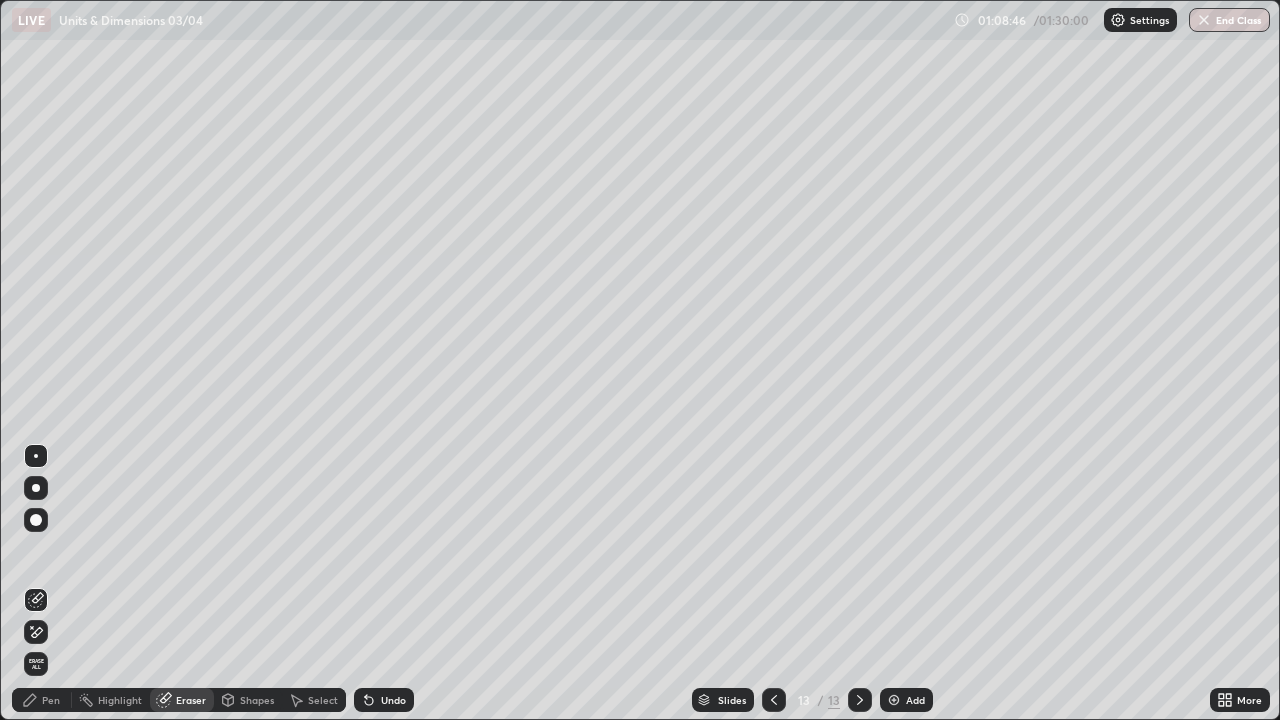 click on "Pen" at bounding box center [42, 700] 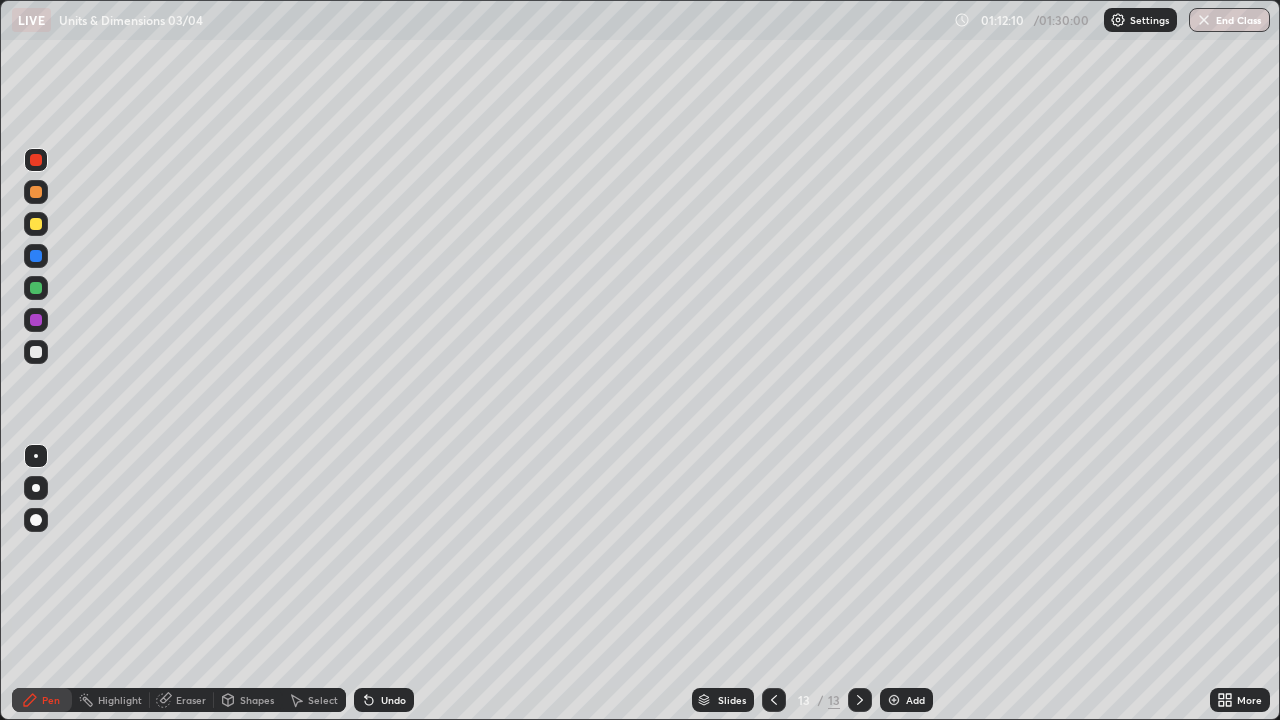 click on "Add" at bounding box center [906, 700] 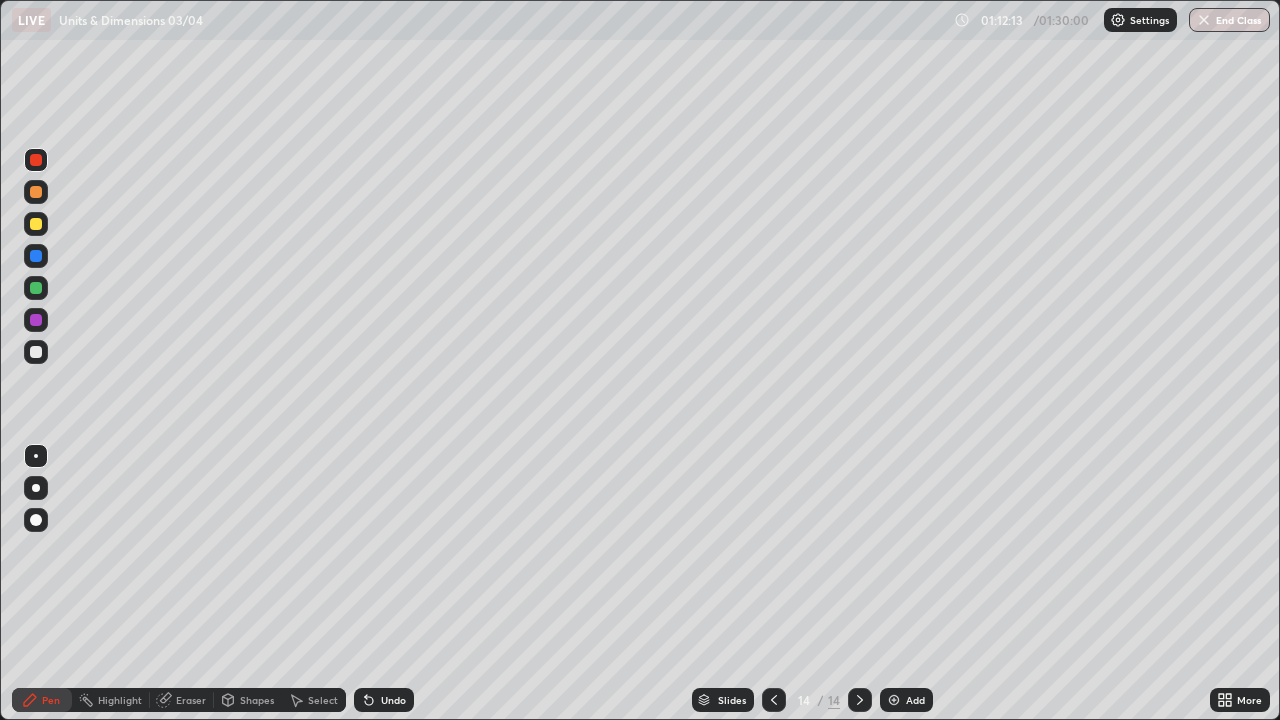 click at bounding box center [36, 224] 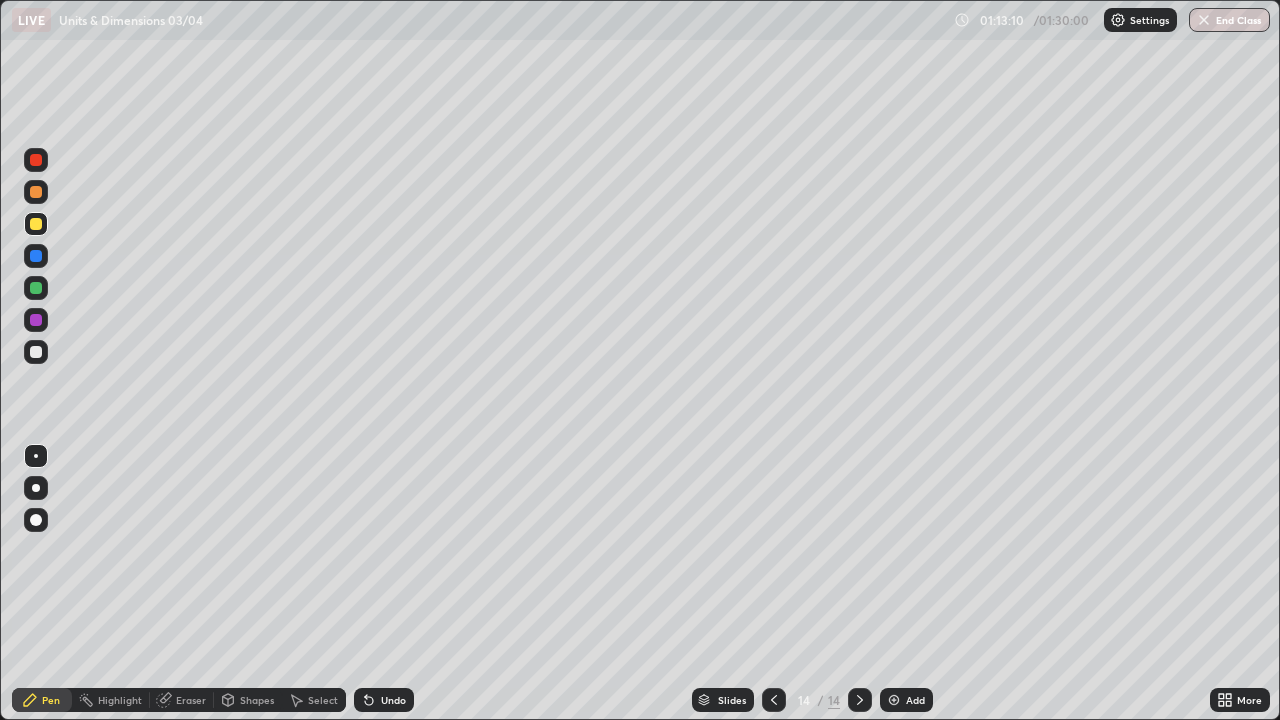 click at bounding box center [774, 700] 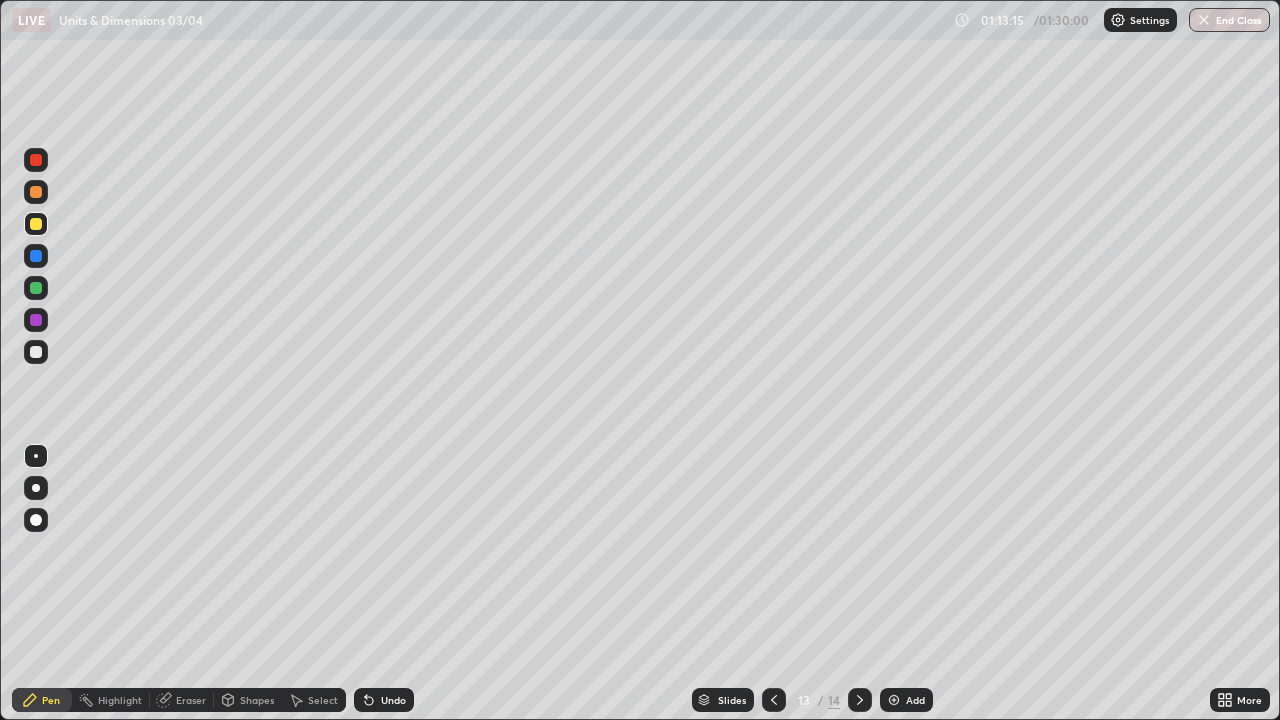 click at bounding box center (860, 700) 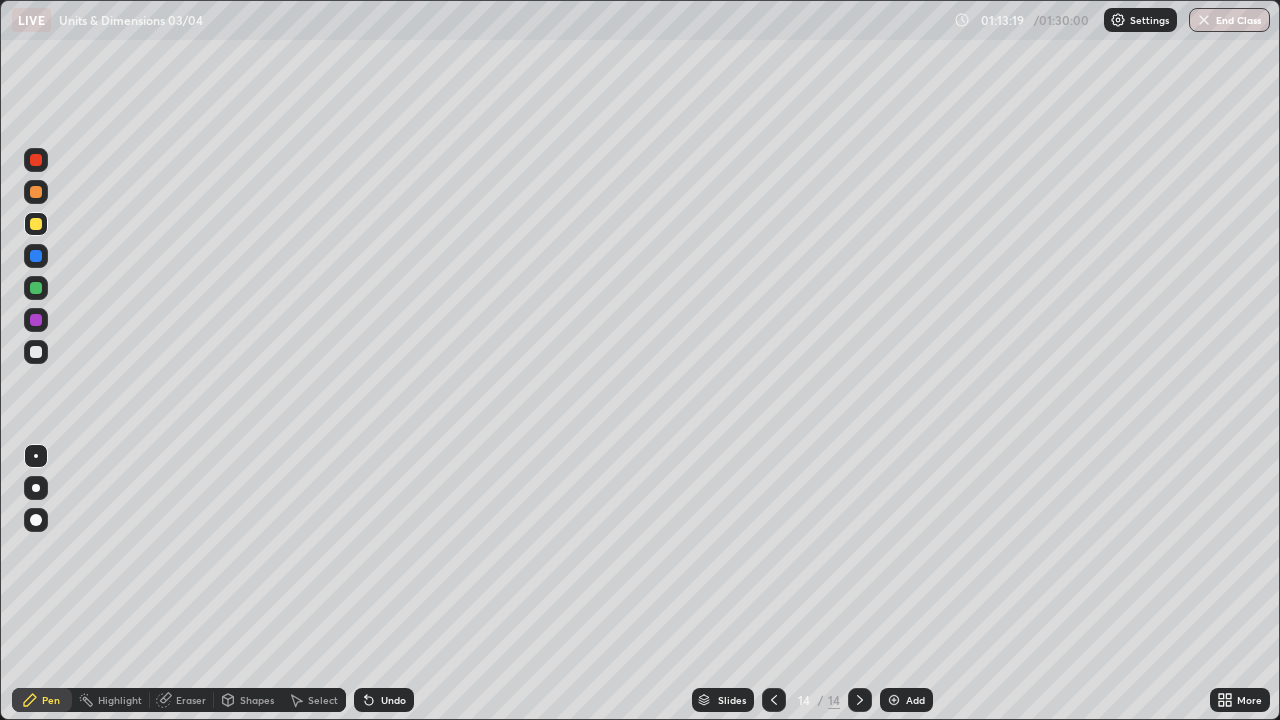 click on "Eraser" at bounding box center [182, 700] 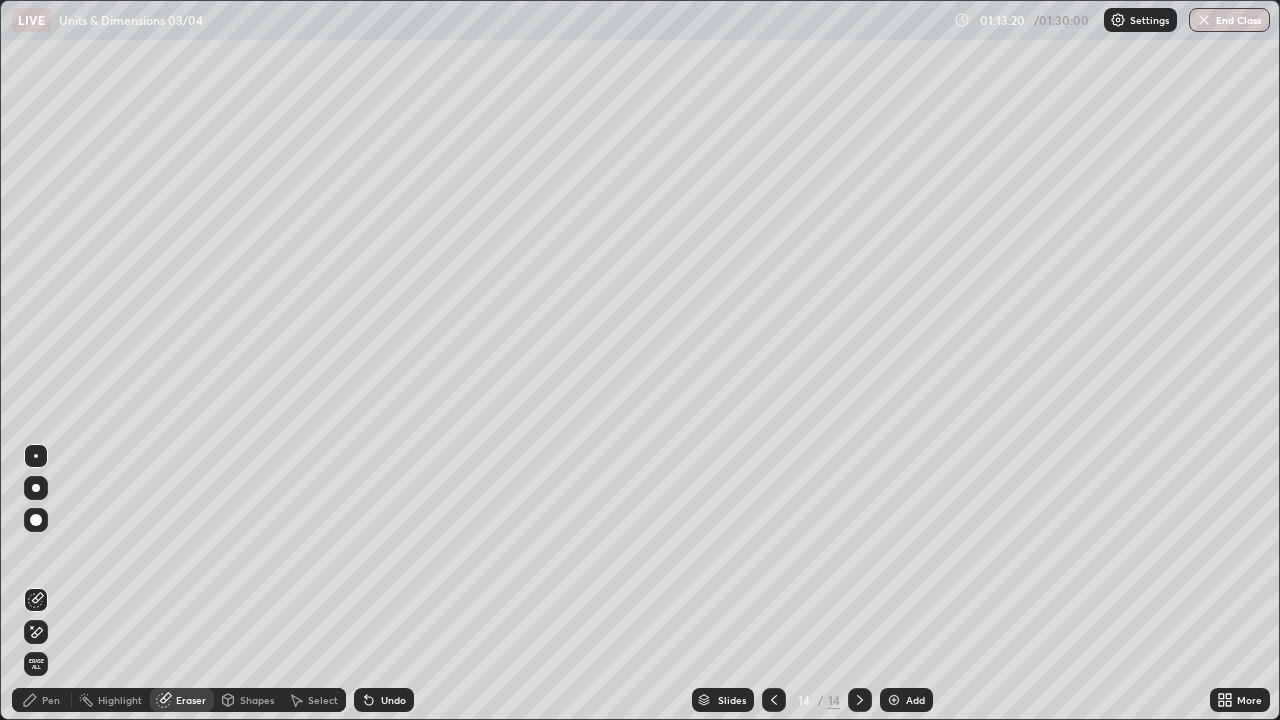 click at bounding box center (36, 456) 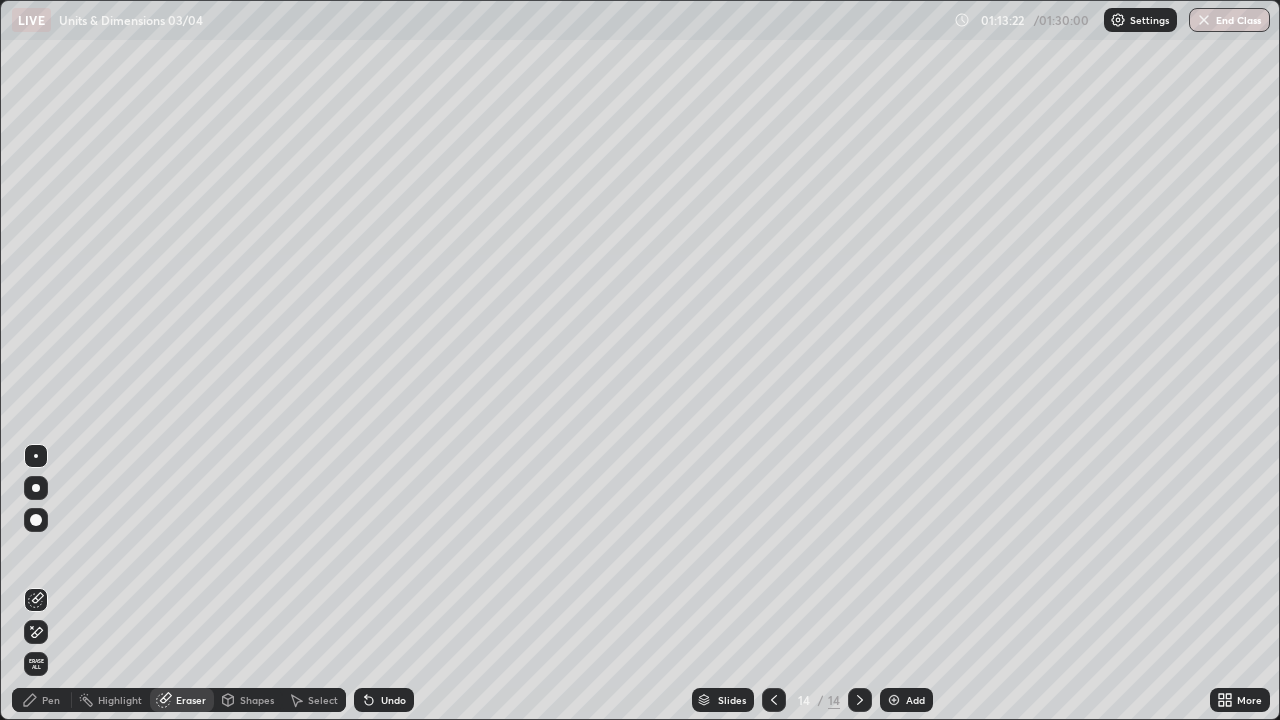 click on "Pen" at bounding box center (42, 700) 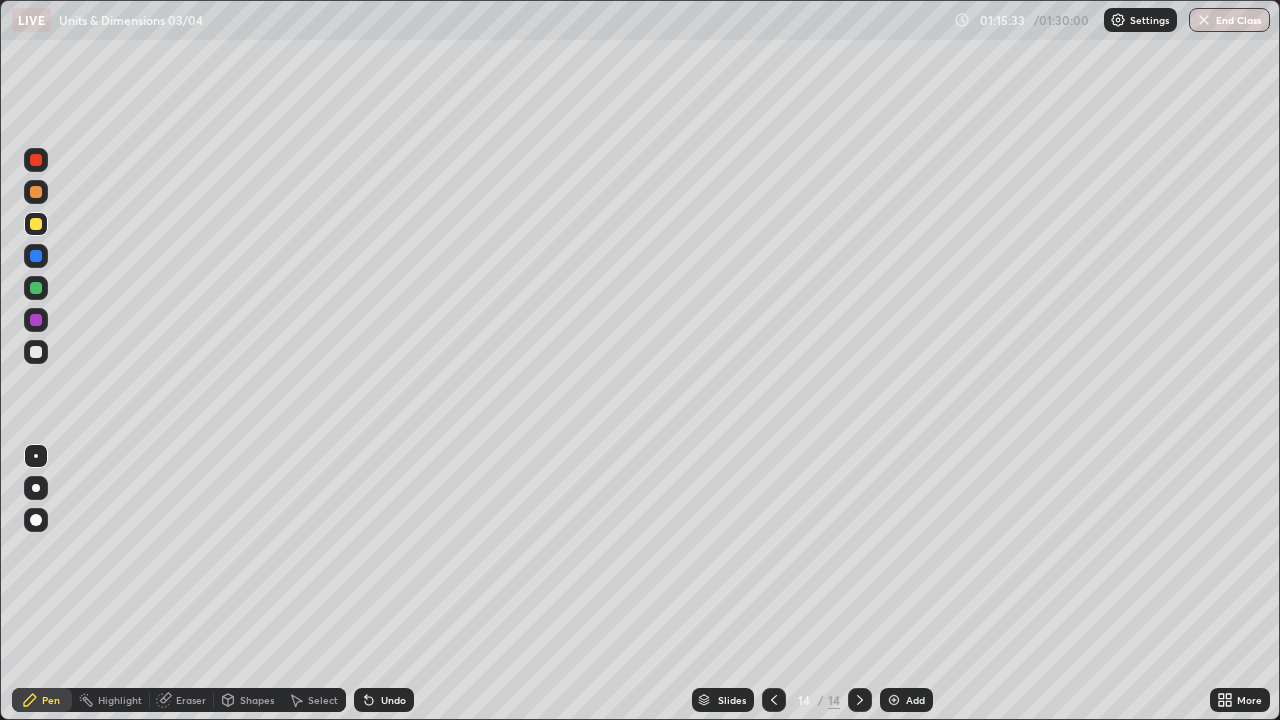 click on "Add" at bounding box center (915, 700) 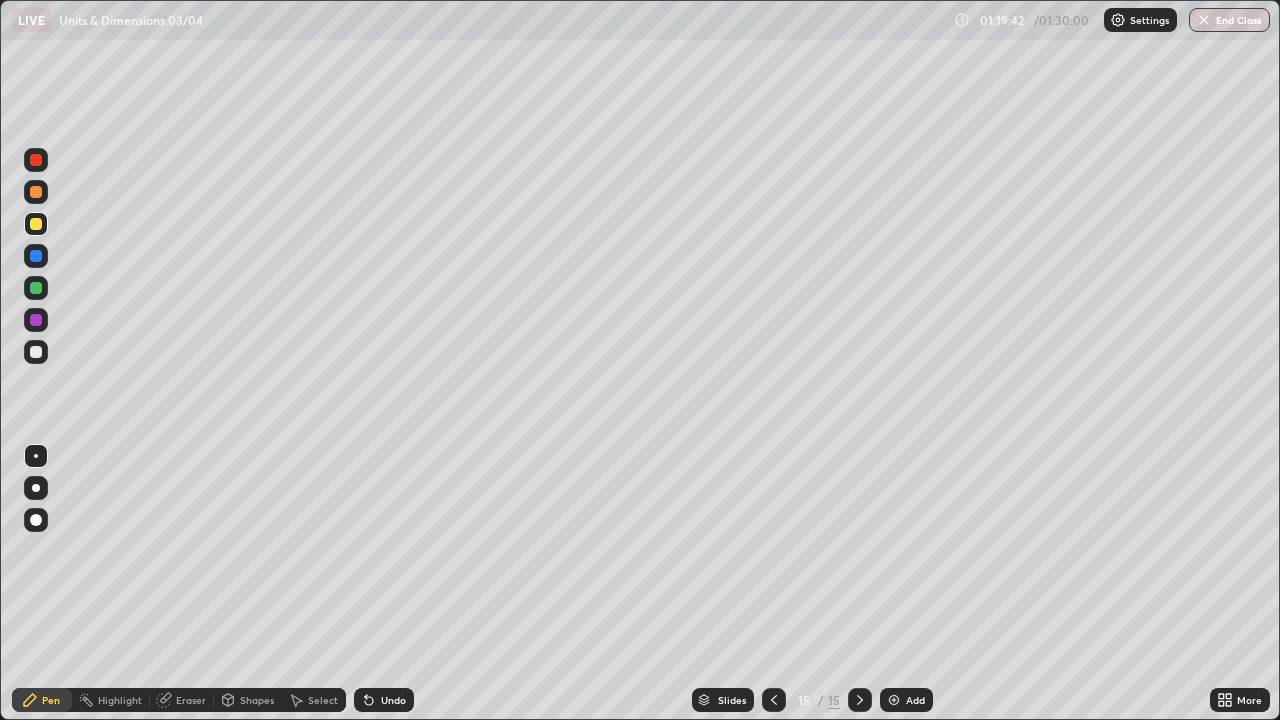 click on "Undo" at bounding box center [384, 700] 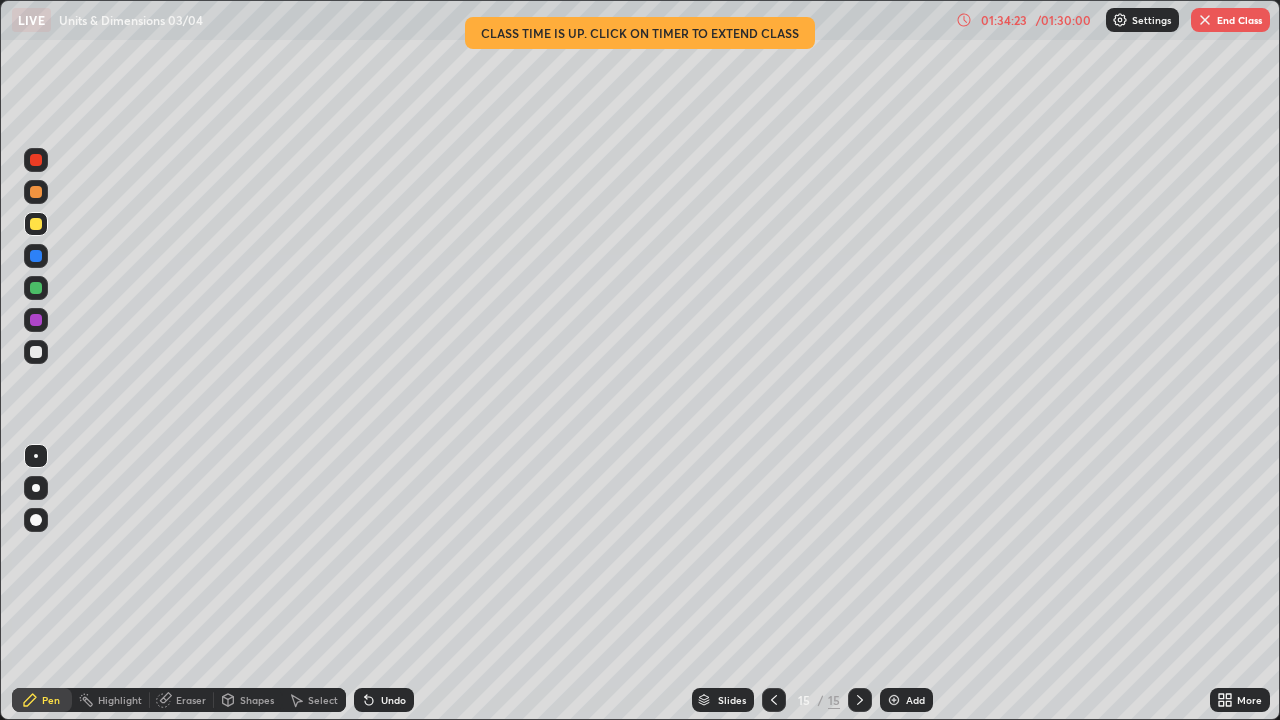 click on "End Class" at bounding box center (1230, 20) 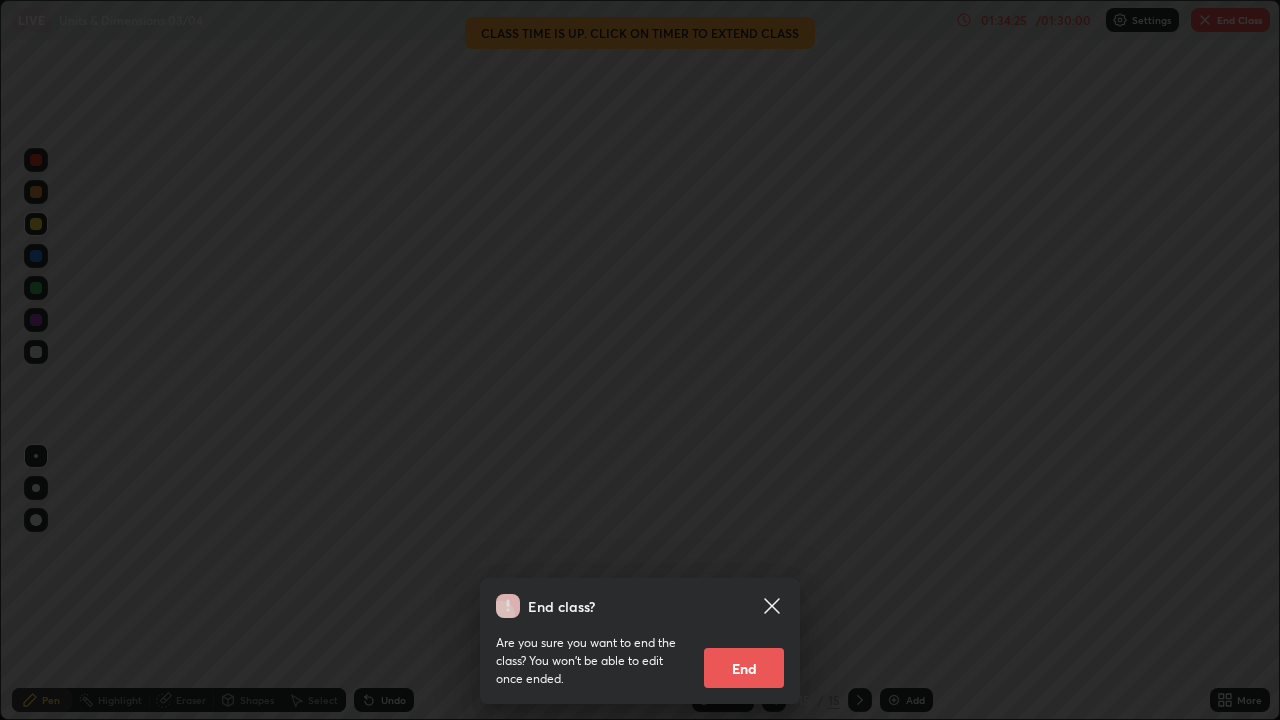 click on "End" at bounding box center (744, 668) 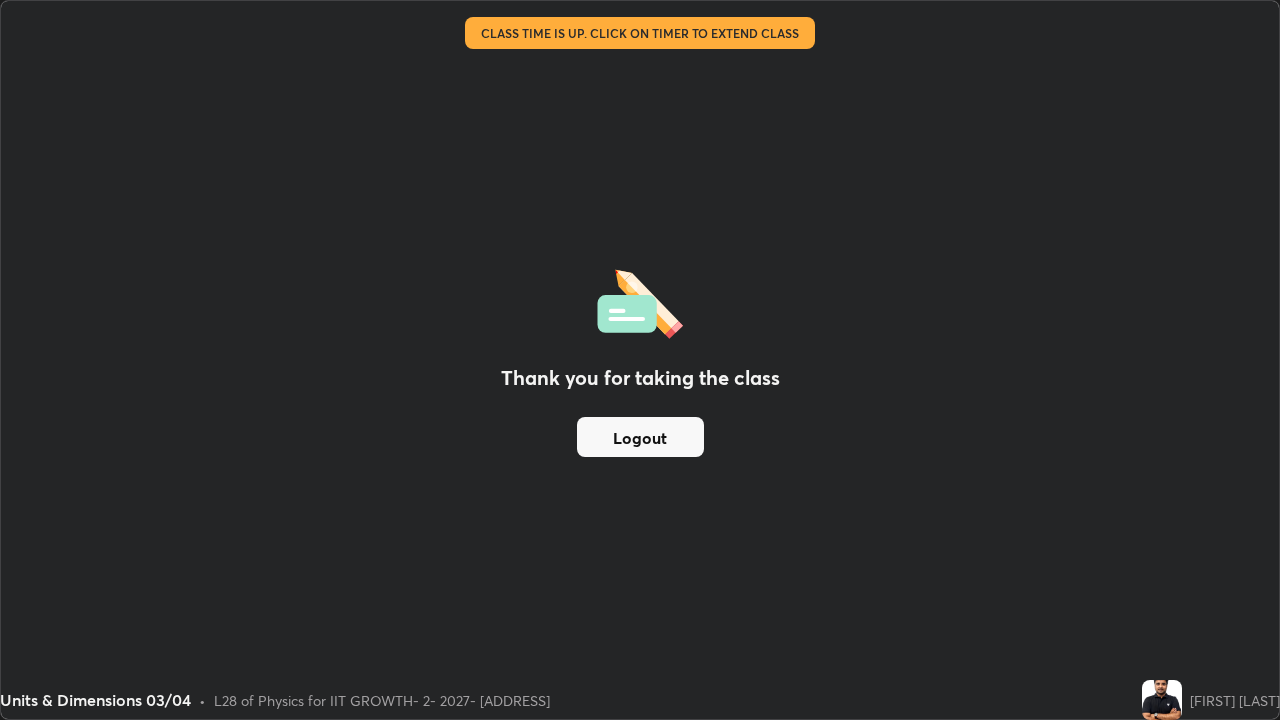 click on "Logout" at bounding box center [640, 437] 